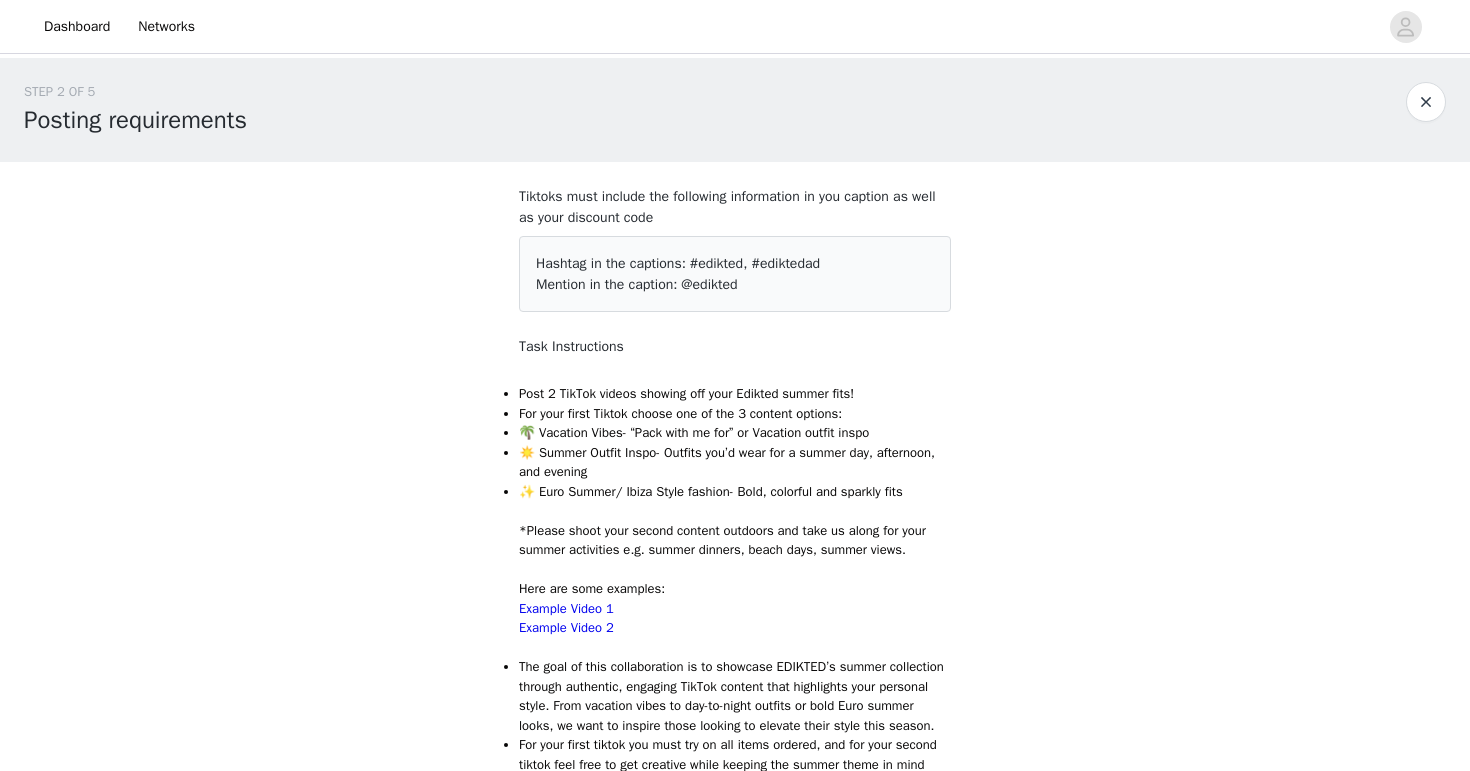 scroll, scrollTop: 280, scrollLeft: 0, axis: vertical 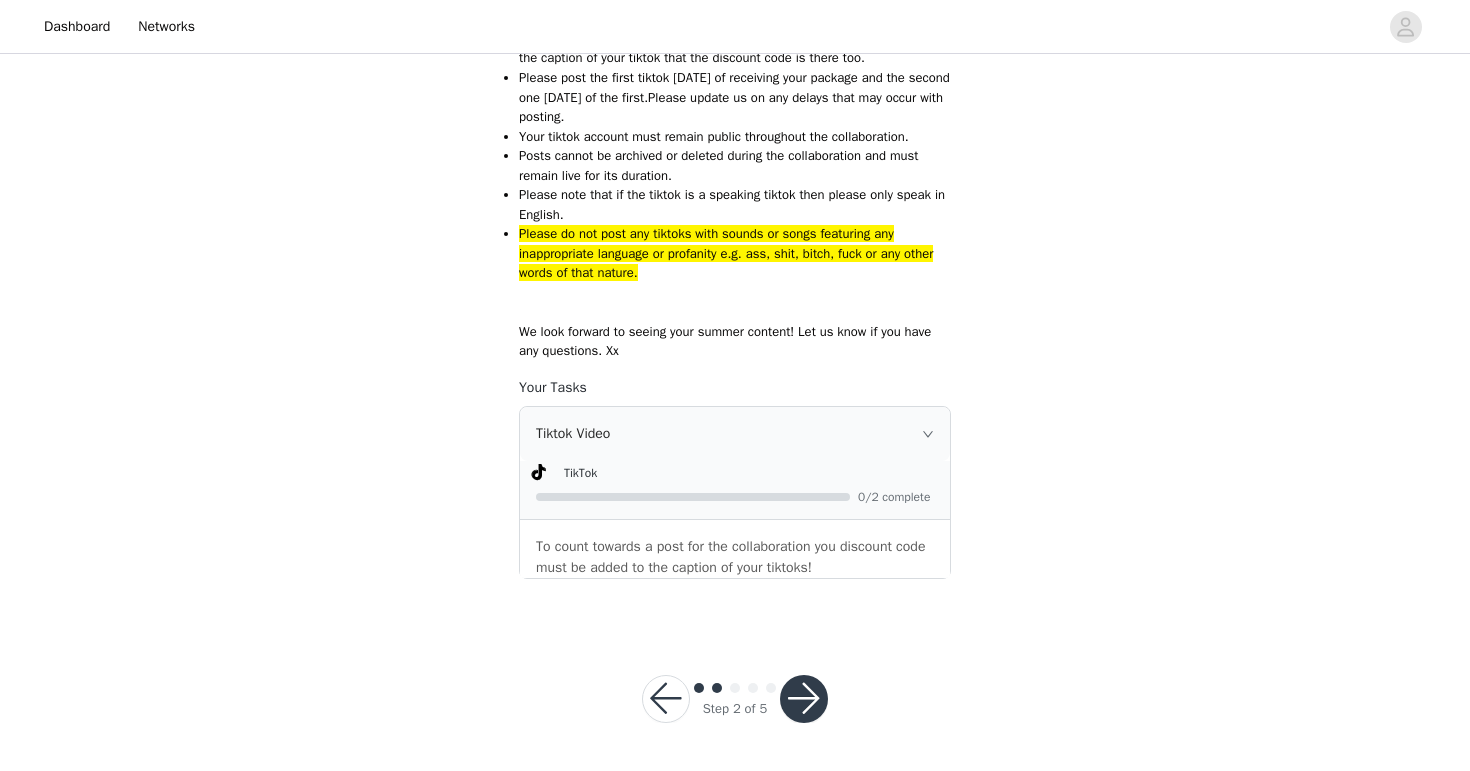 click at bounding box center (804, 699) 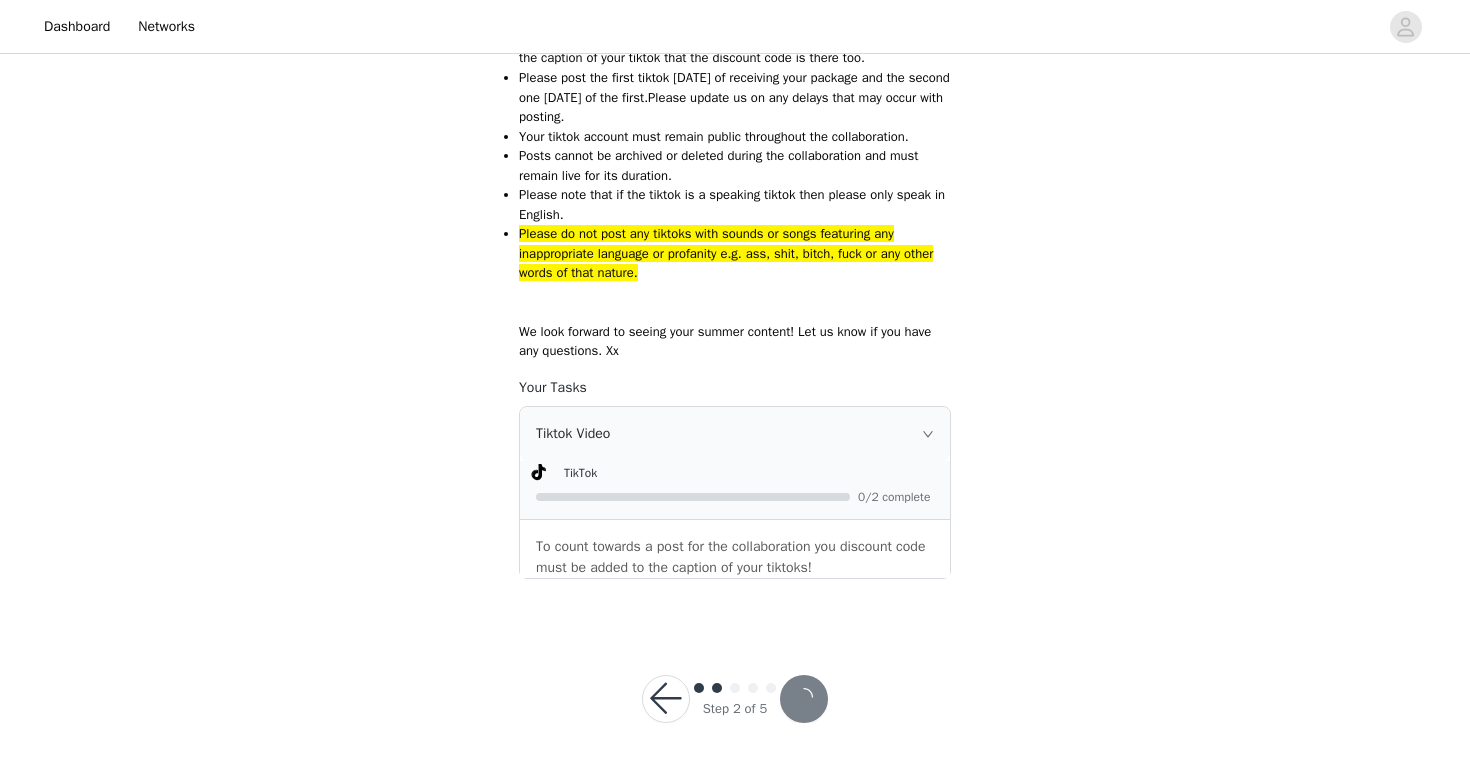 scroll, scrollTop: 0, scrollLeft: 0, axis: both 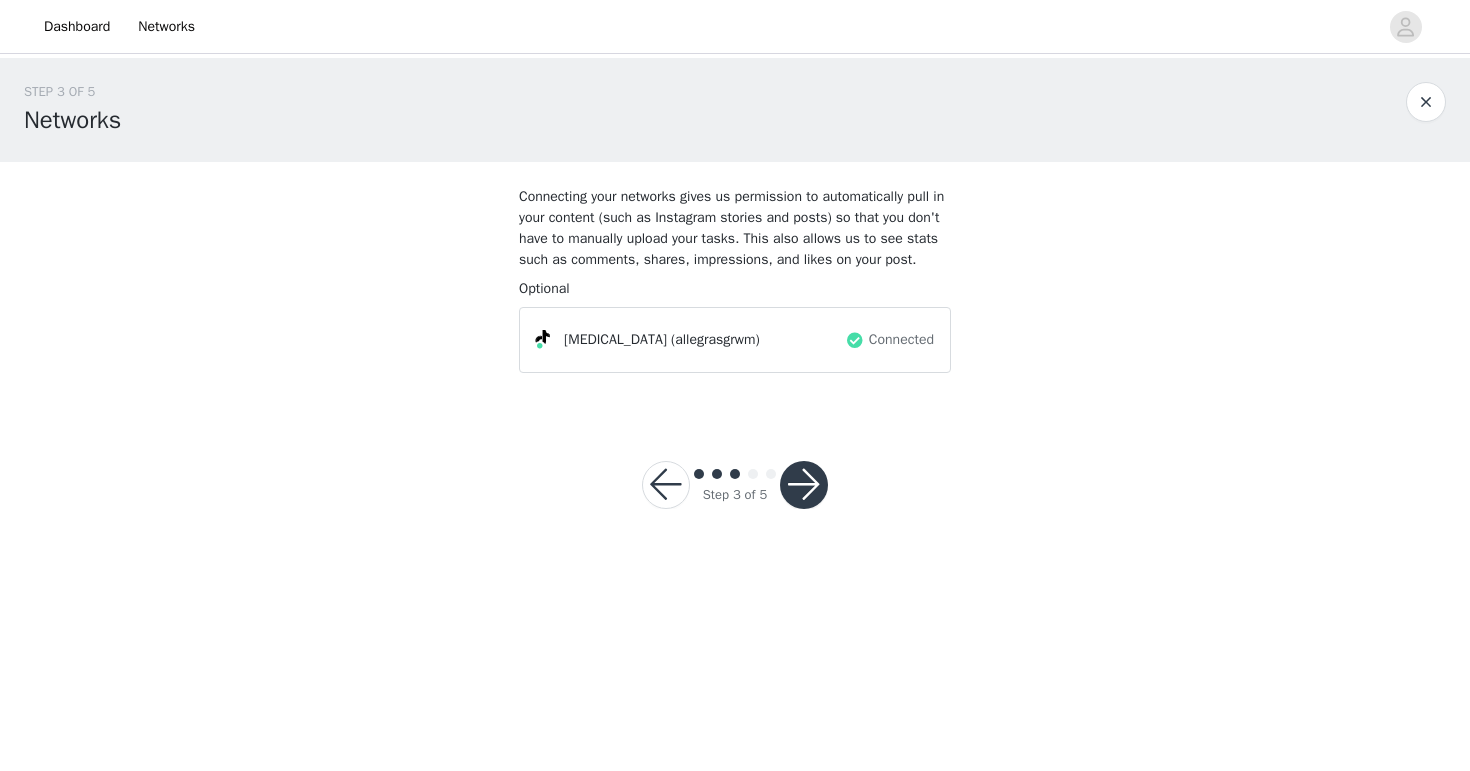 click at bounding box center [804, 485] 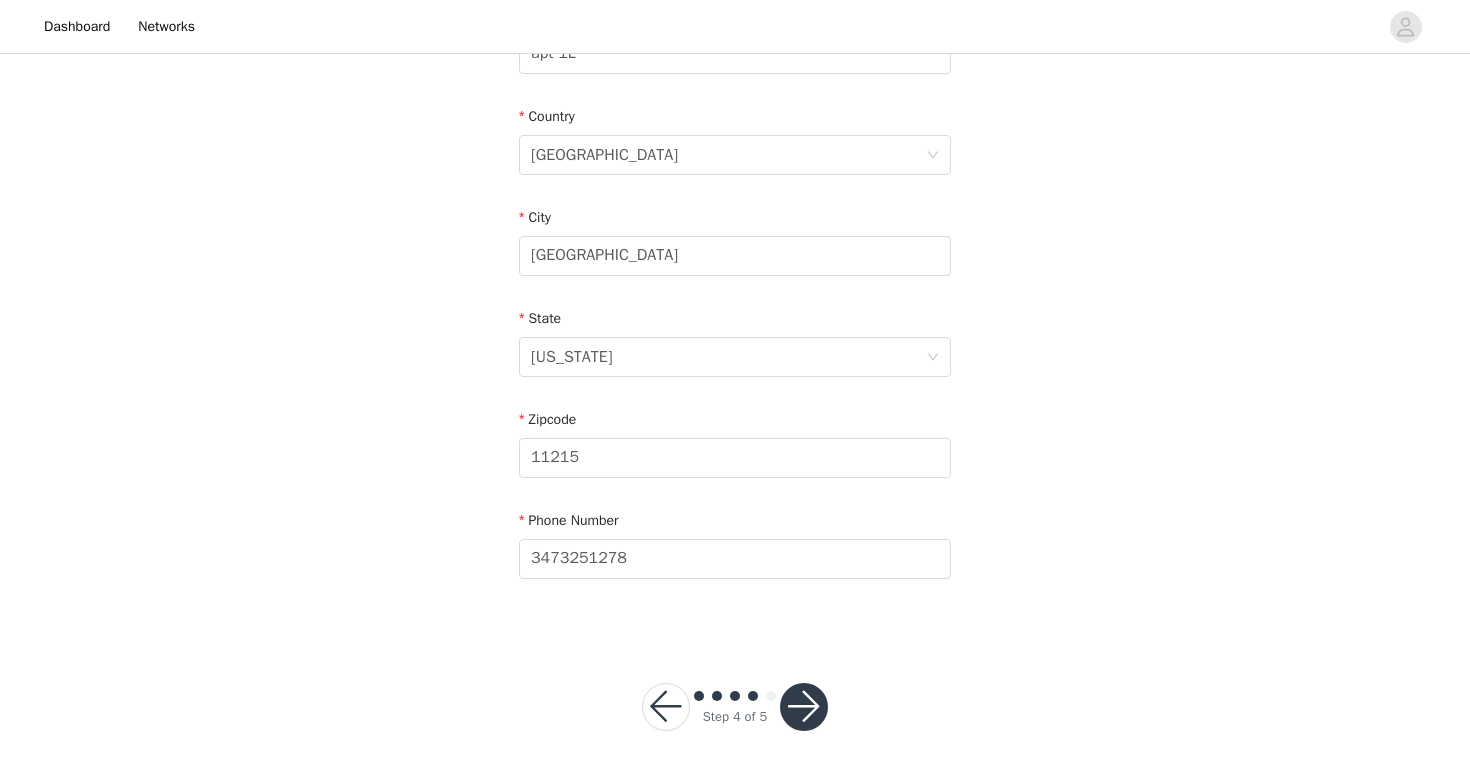 scroll, scrollTop: 592, scrollLeft: 0, axis: vertical 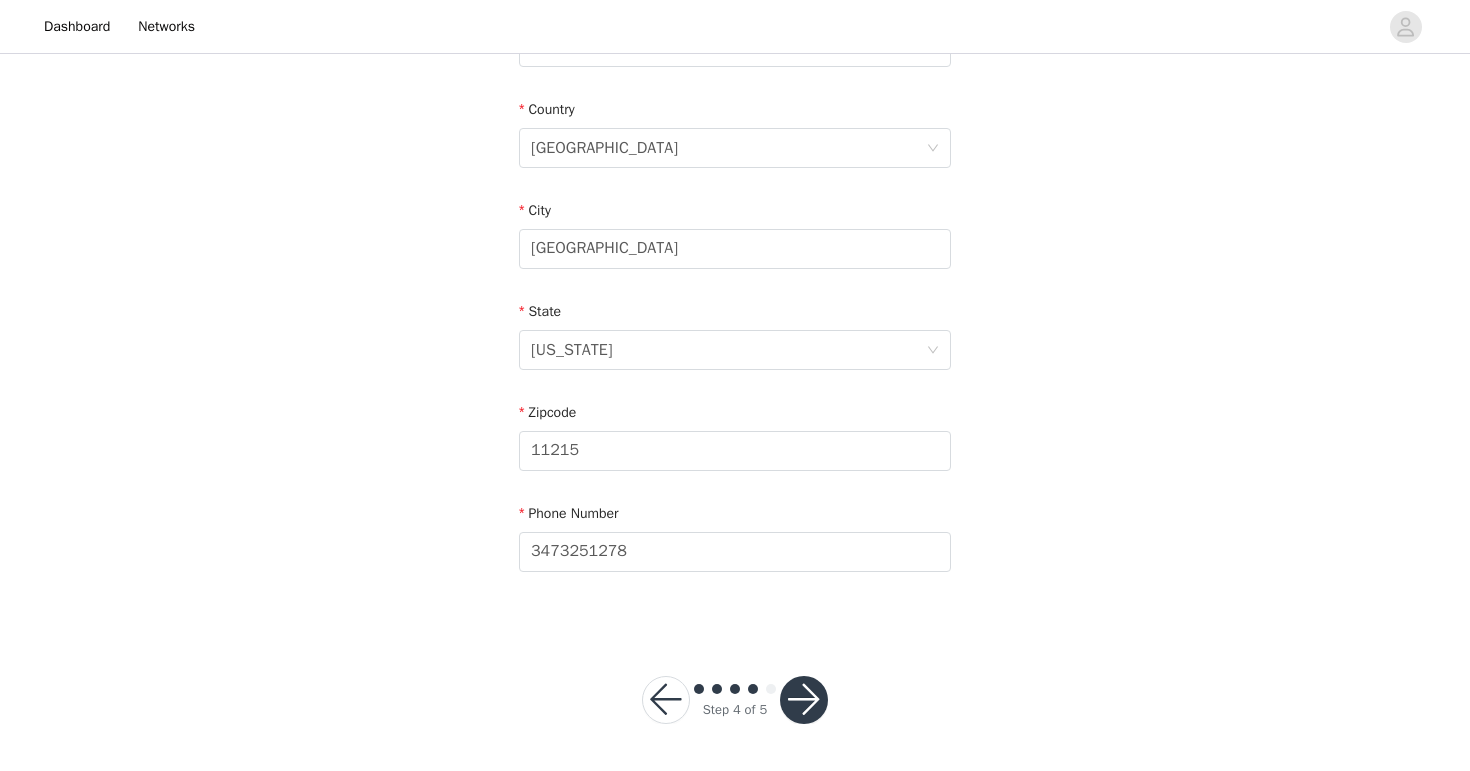 click at bounding box center [804, 700] 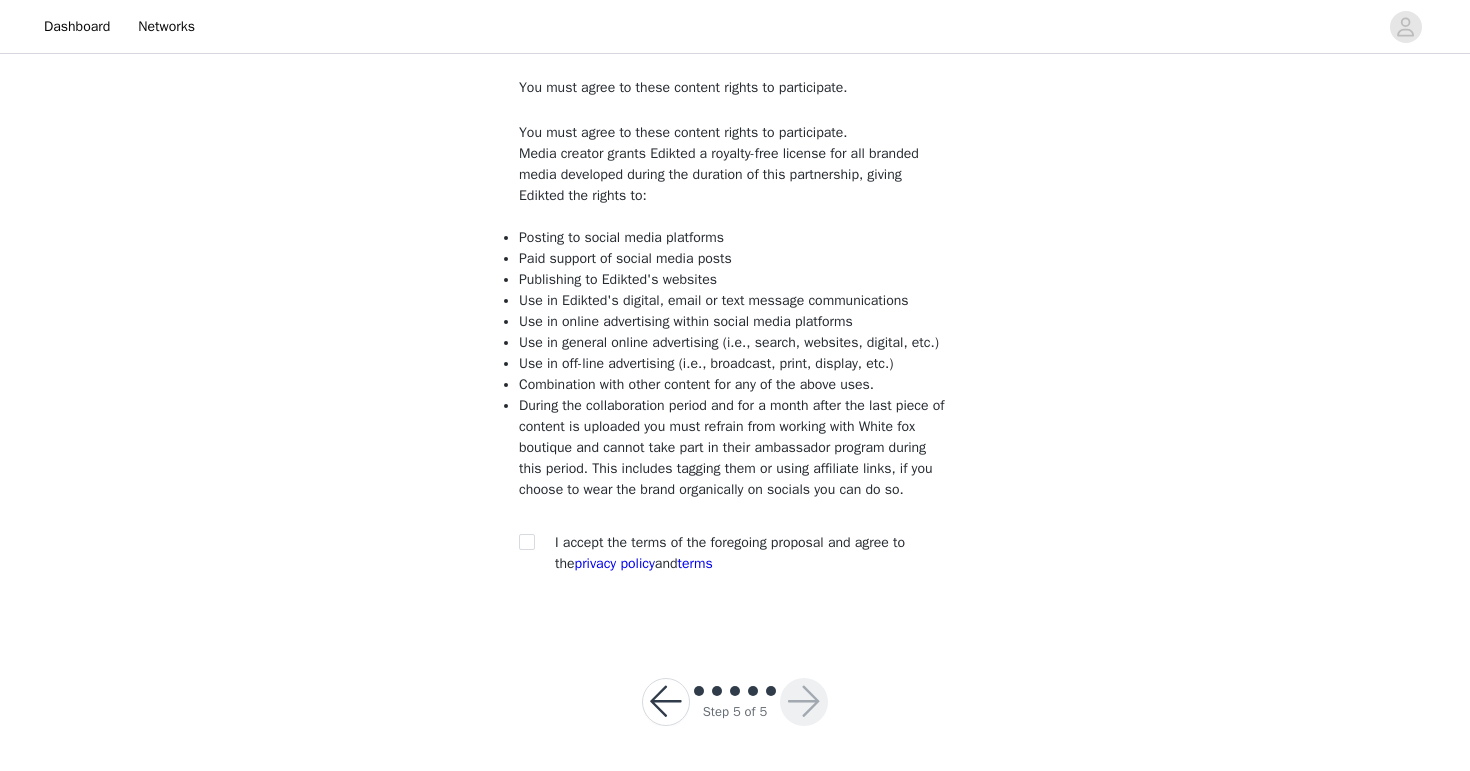scroll, scrollTop: 153, scrollLeft: 0, axis: vertical 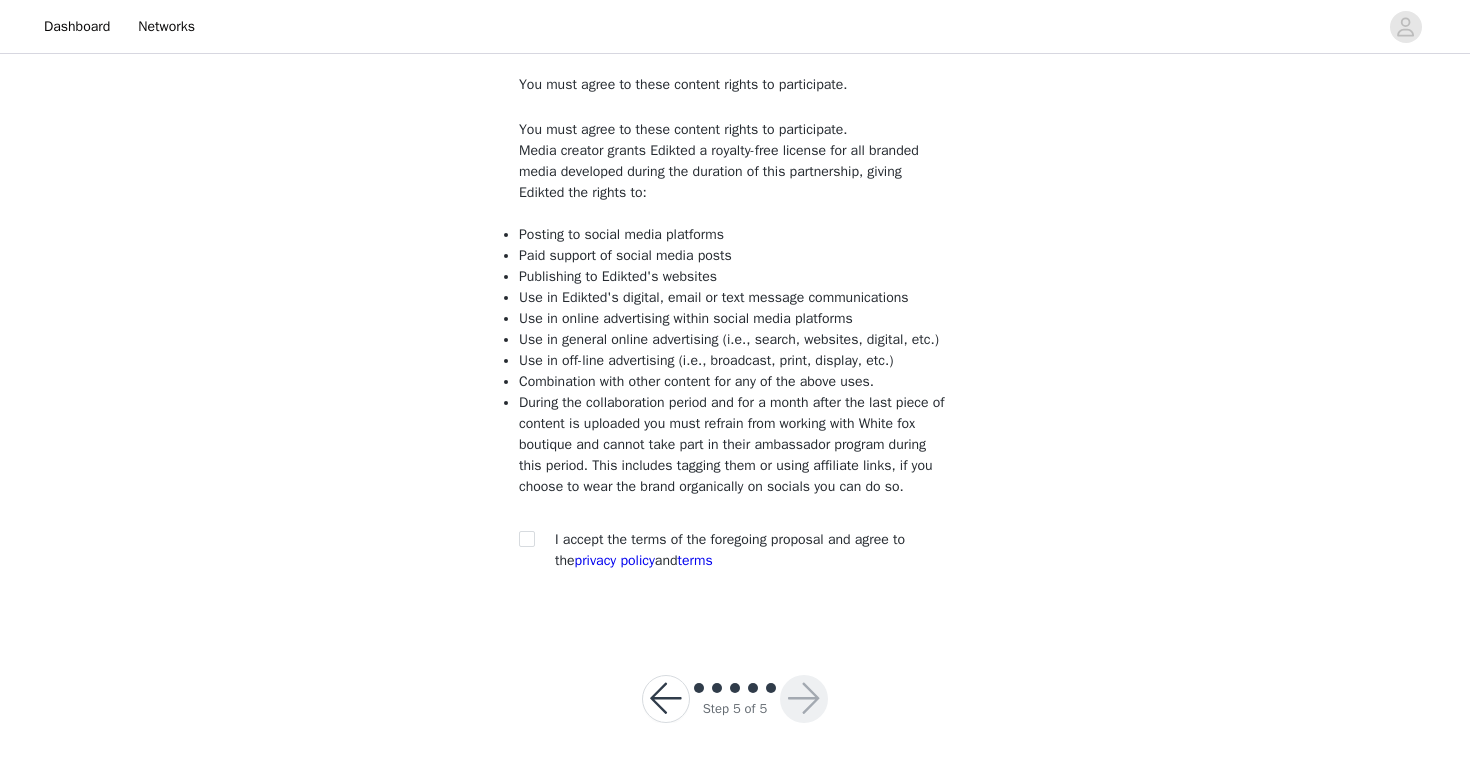 click on "I accept the terms of the foregoing proposal and agree to the
privacy policy
and
terms" at bounding box center (735, 550) 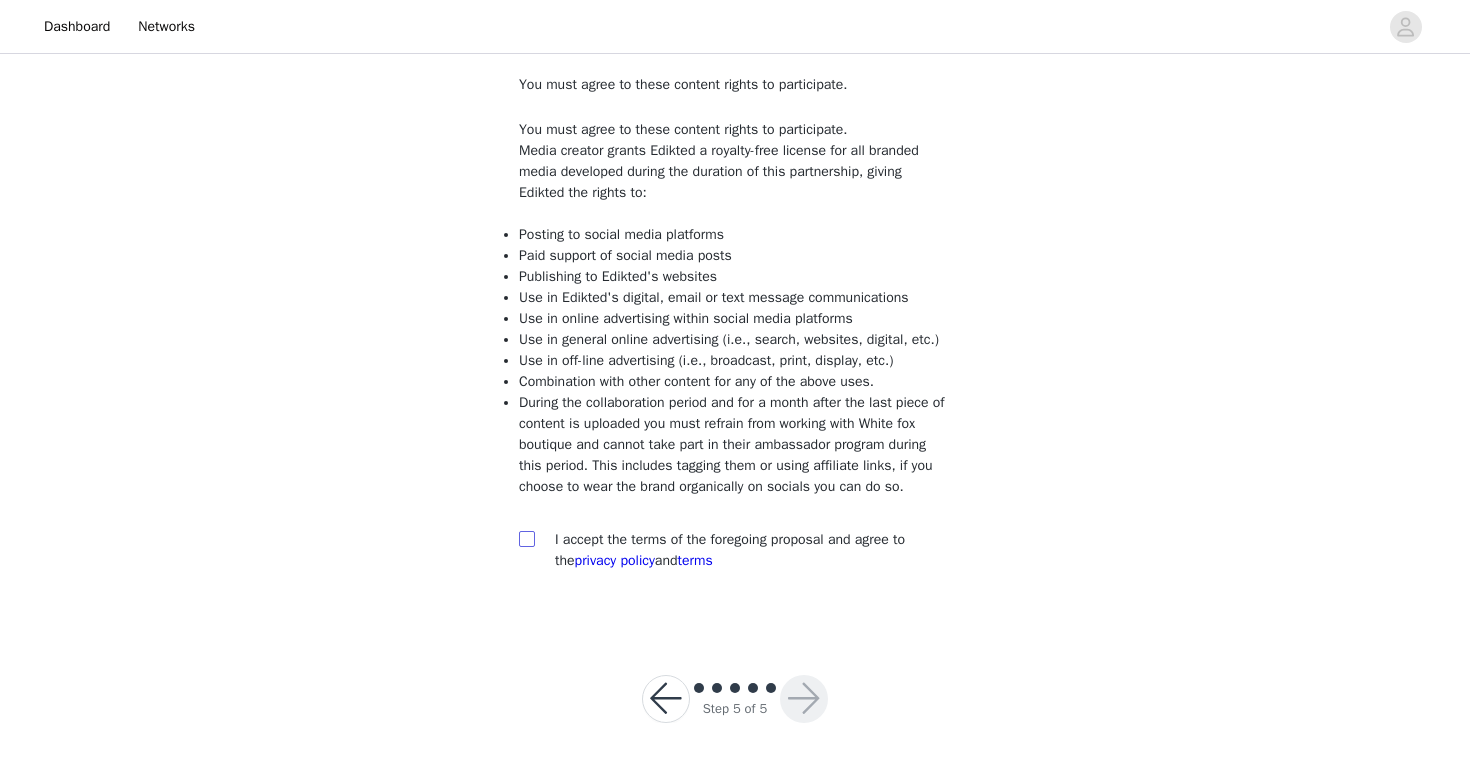 click at bounding box center [527, 539] 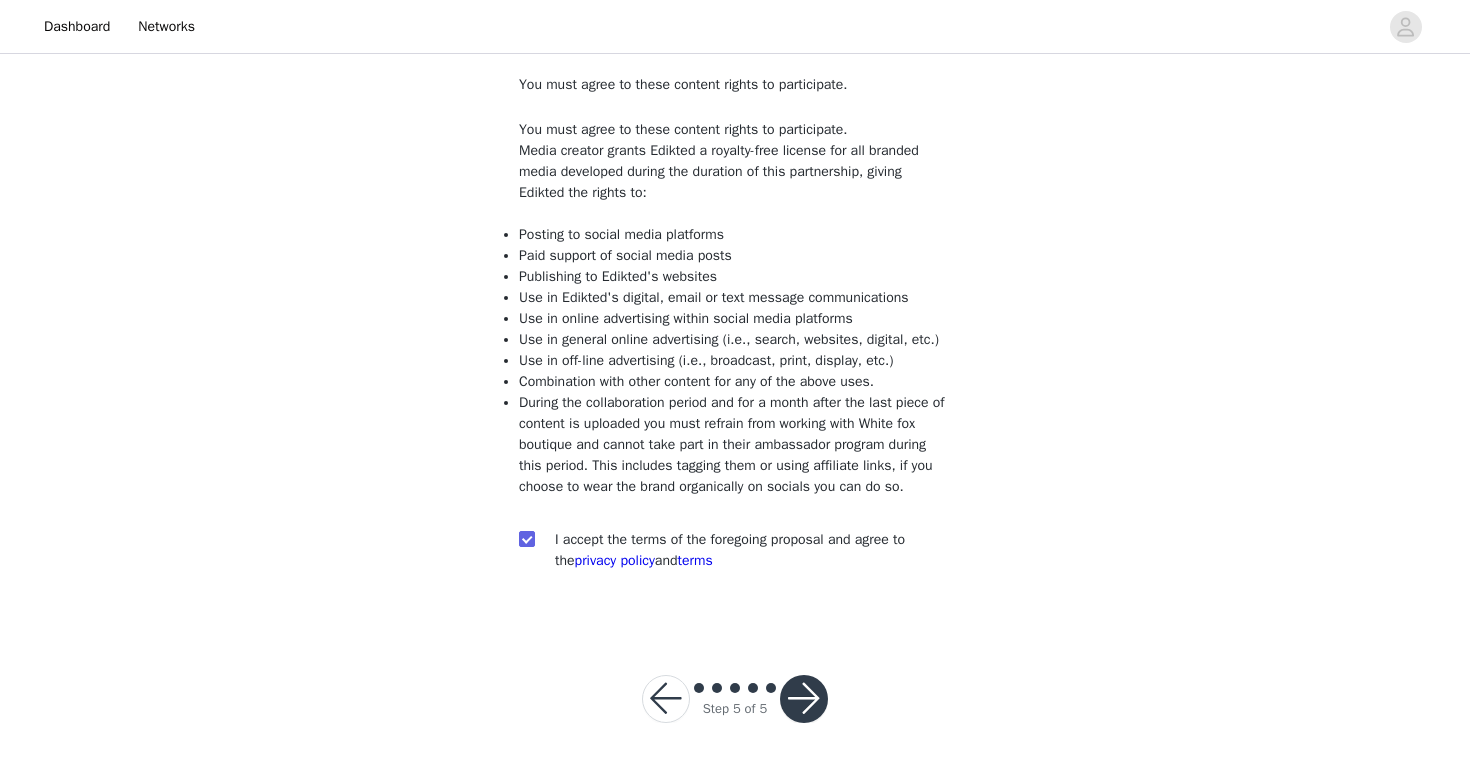 click at bounding box center (804, 699) 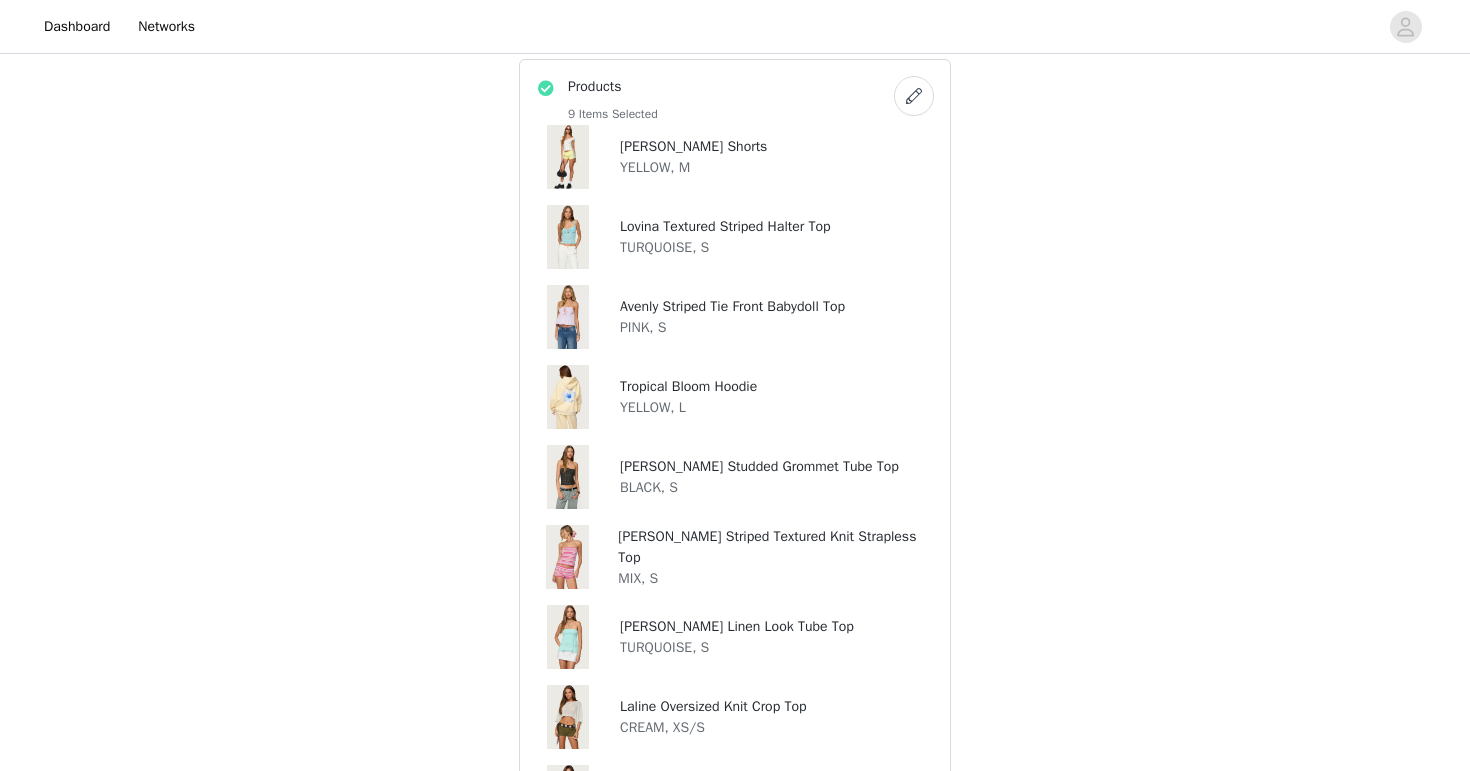 scroll, scrollTop: 778, scrollLeft: 0, axis: vertical 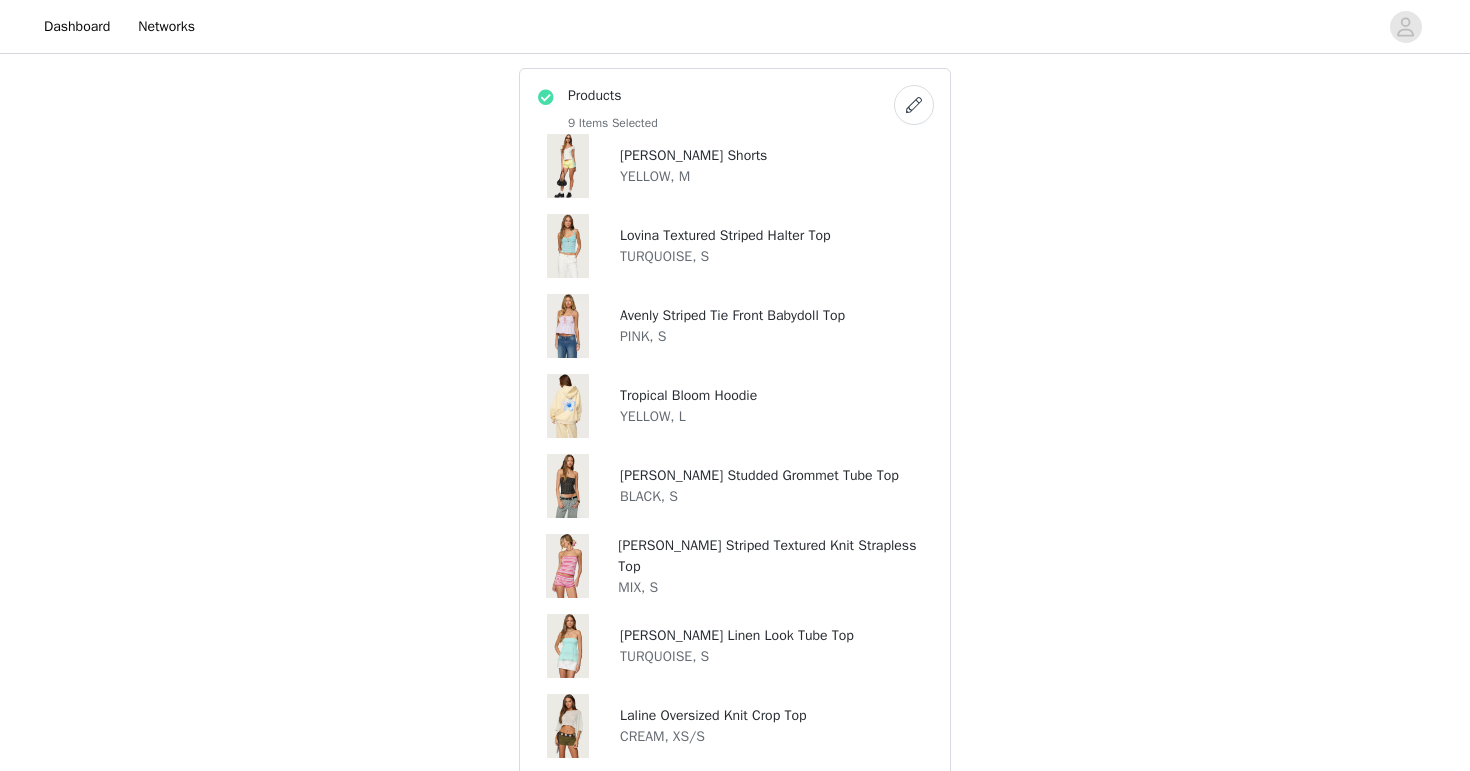 click at bounding box center [914, 105] 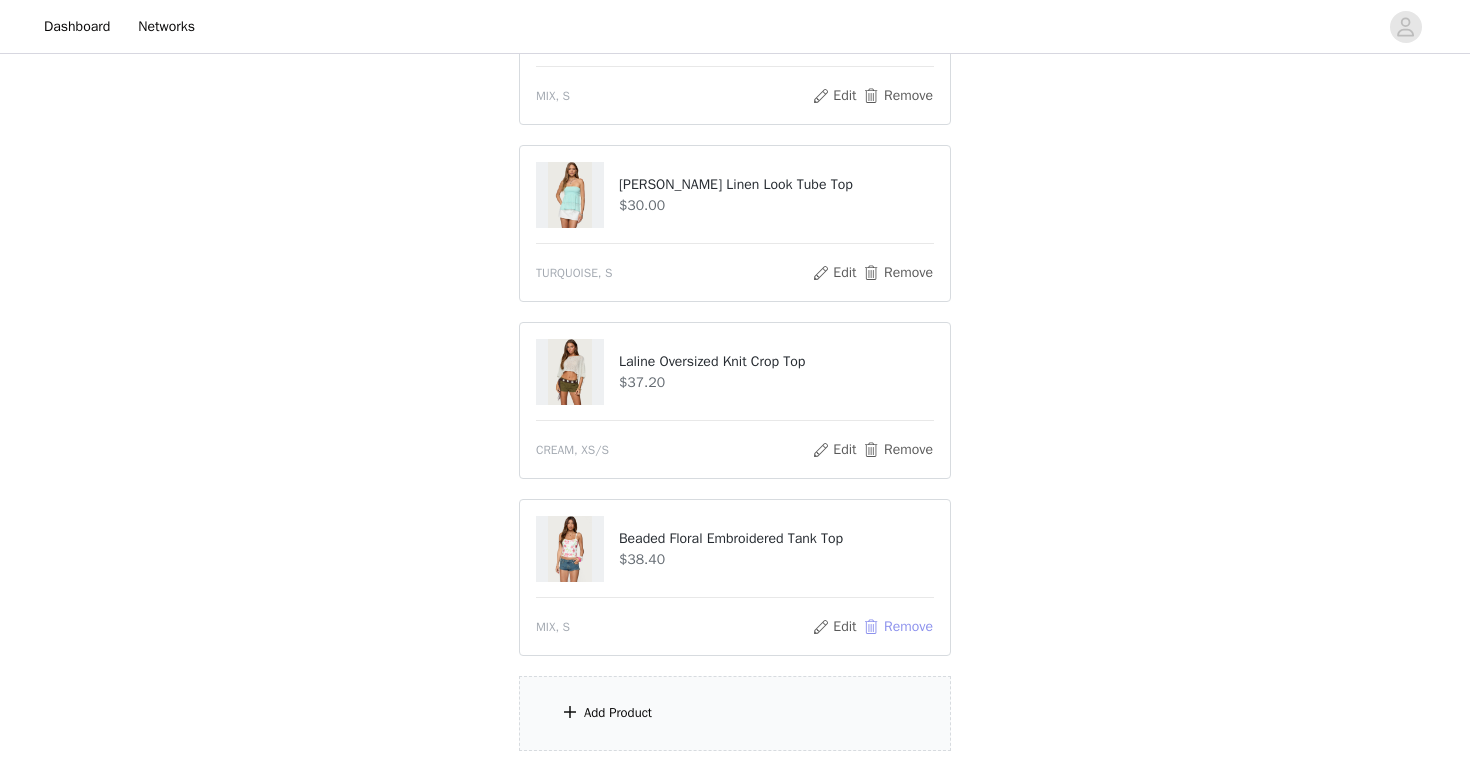 scroll, scrollTop: 1378, scrollLeft: 0, axis: vertical 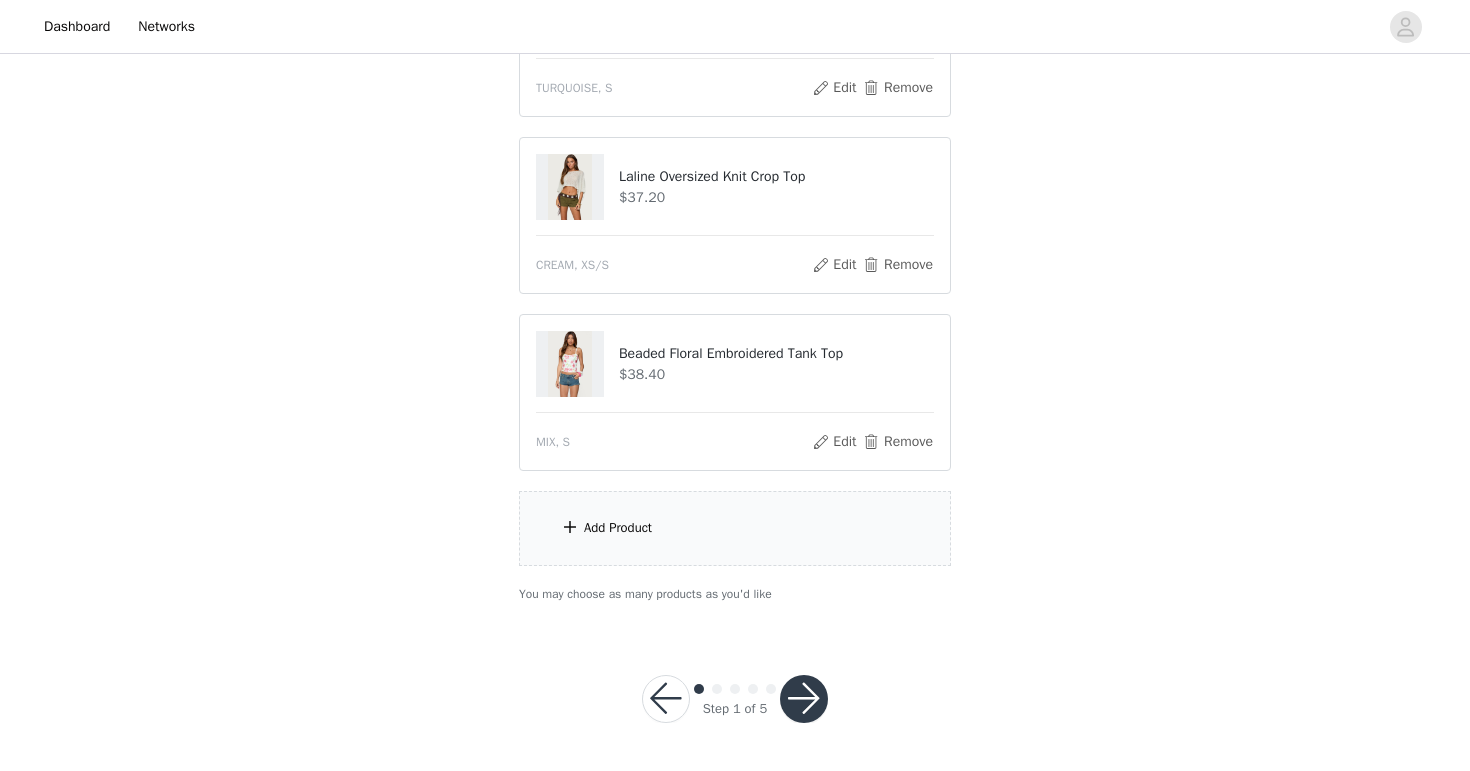 click on "Add Product" at bounding box center [735, 528] 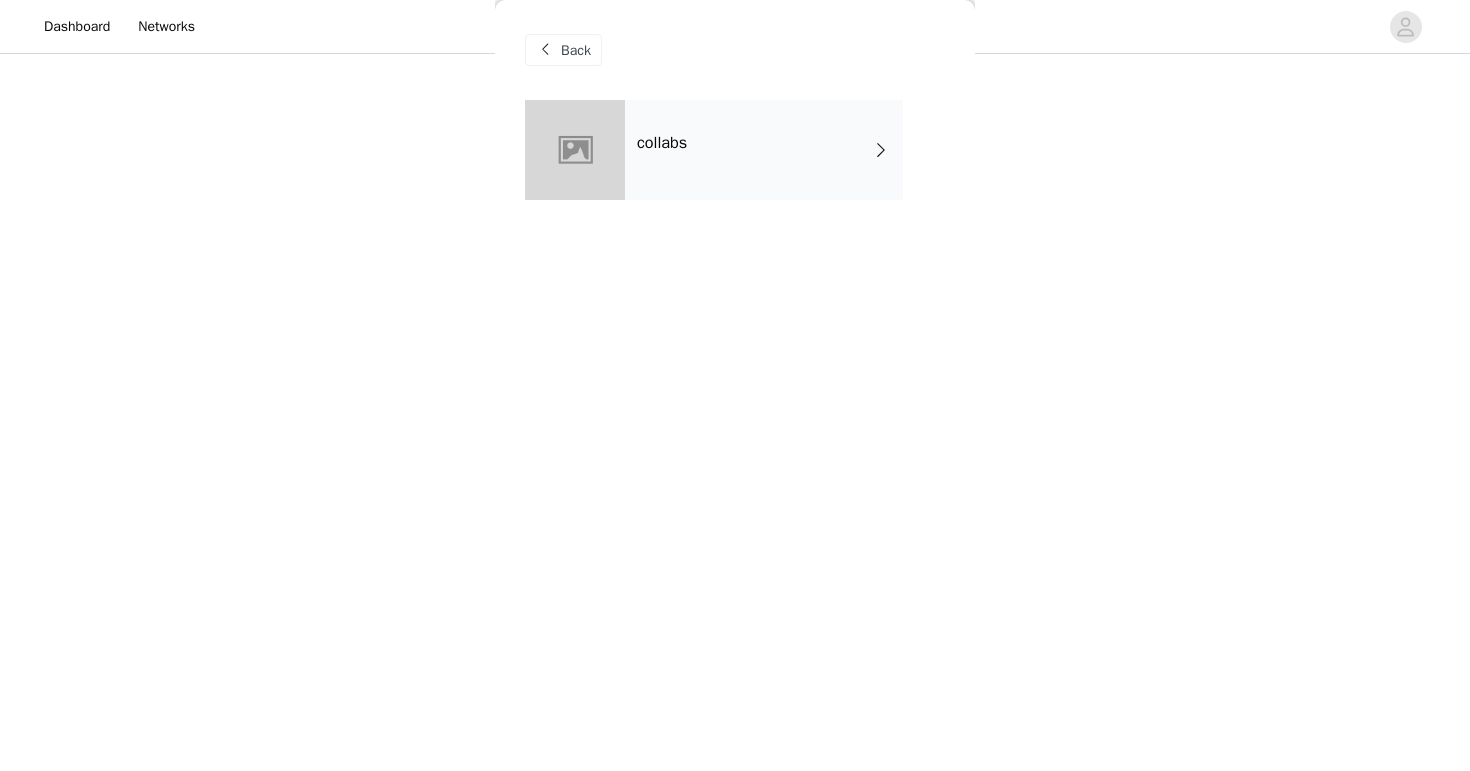 click on "Back" at bounding box center (735, 50) 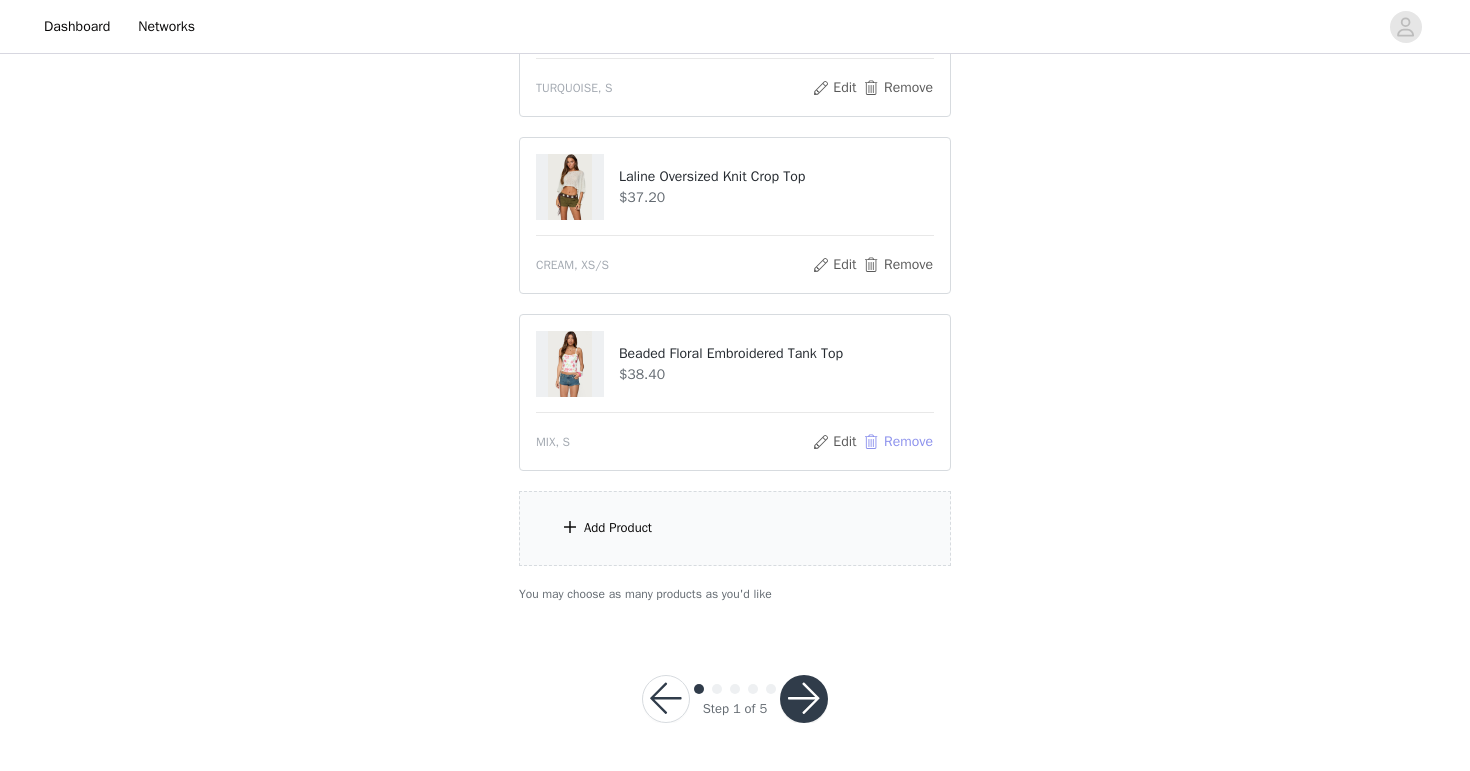 click on "Remove" at bounding box center (898, 442) 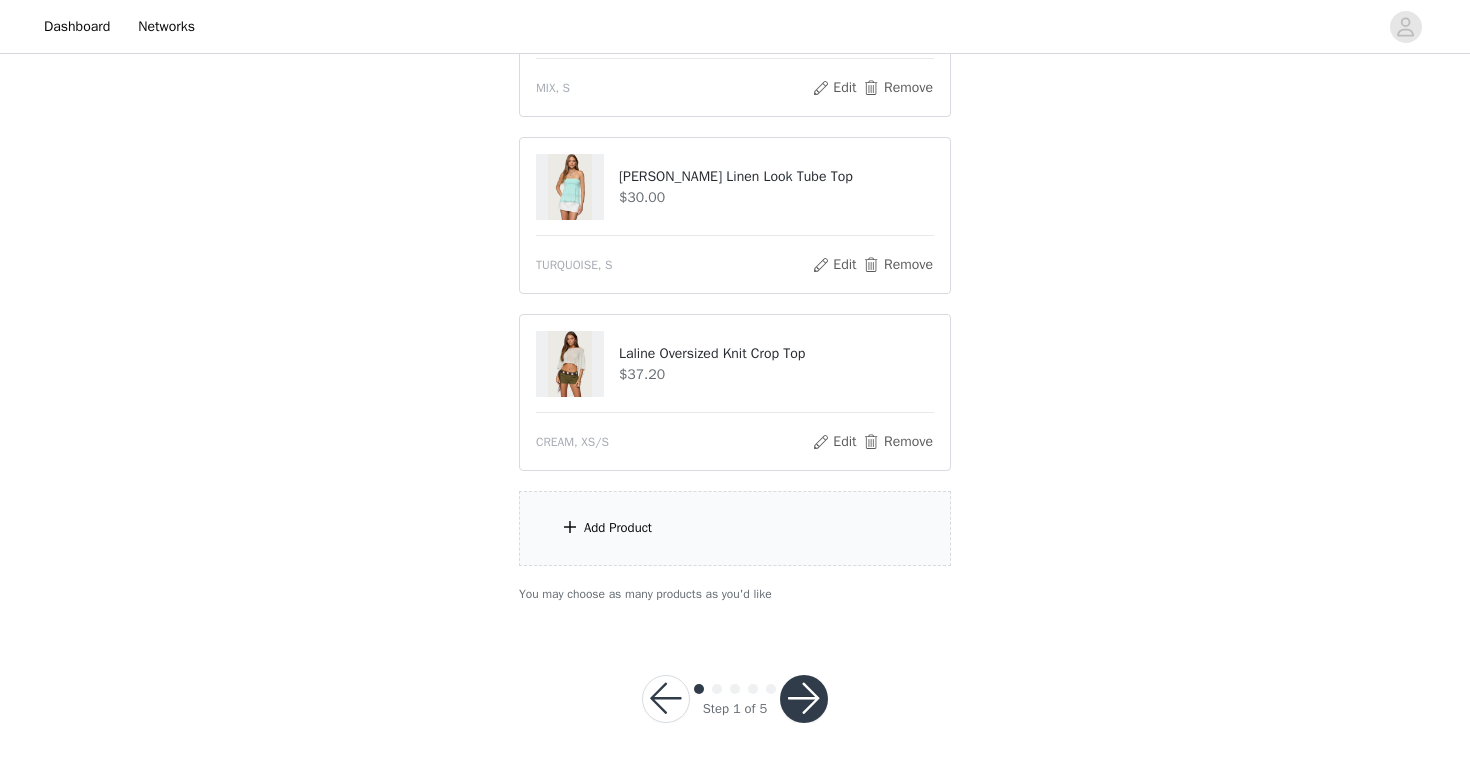 click on "Add Product" at bounding box center [735, 528] 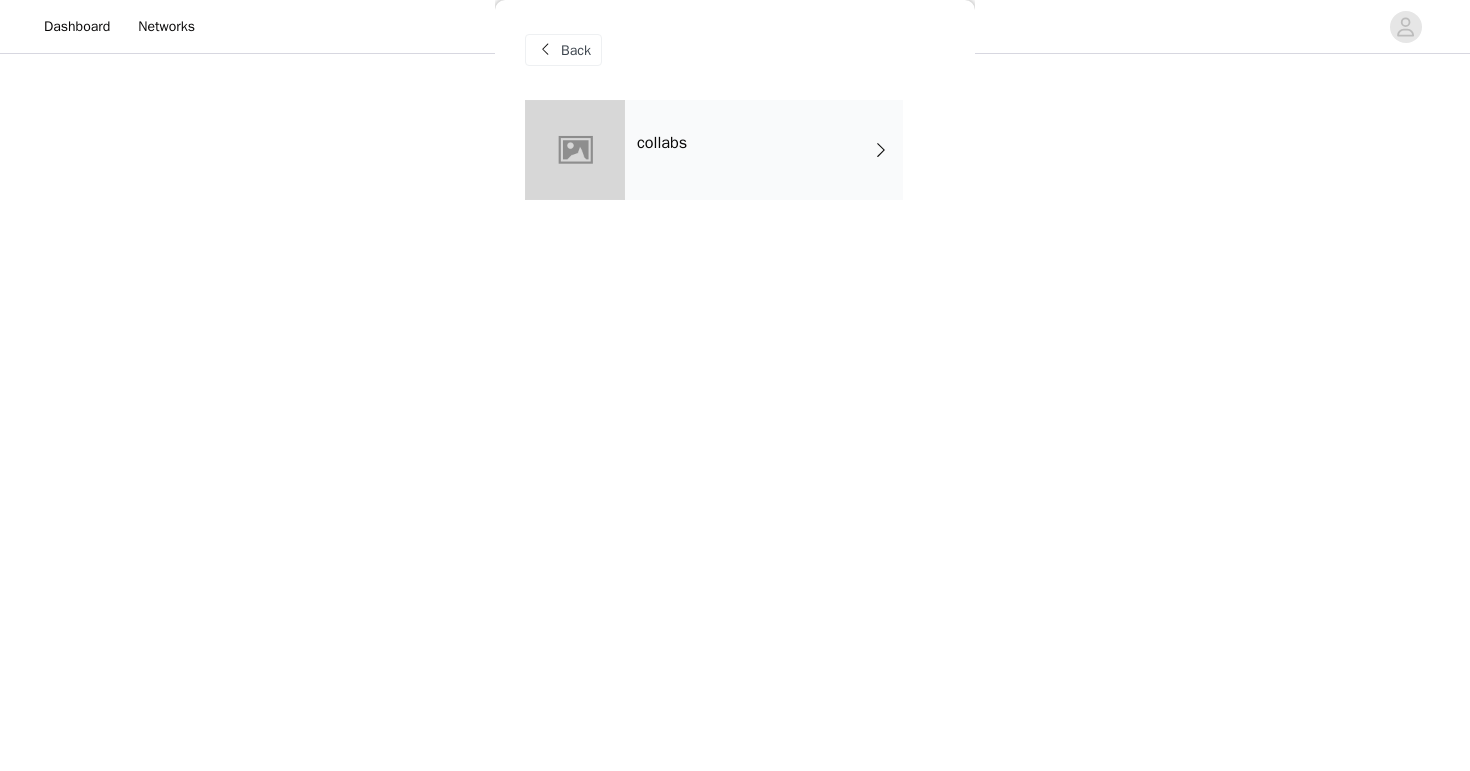 click on "collabs" at bounding box center [764, 150] 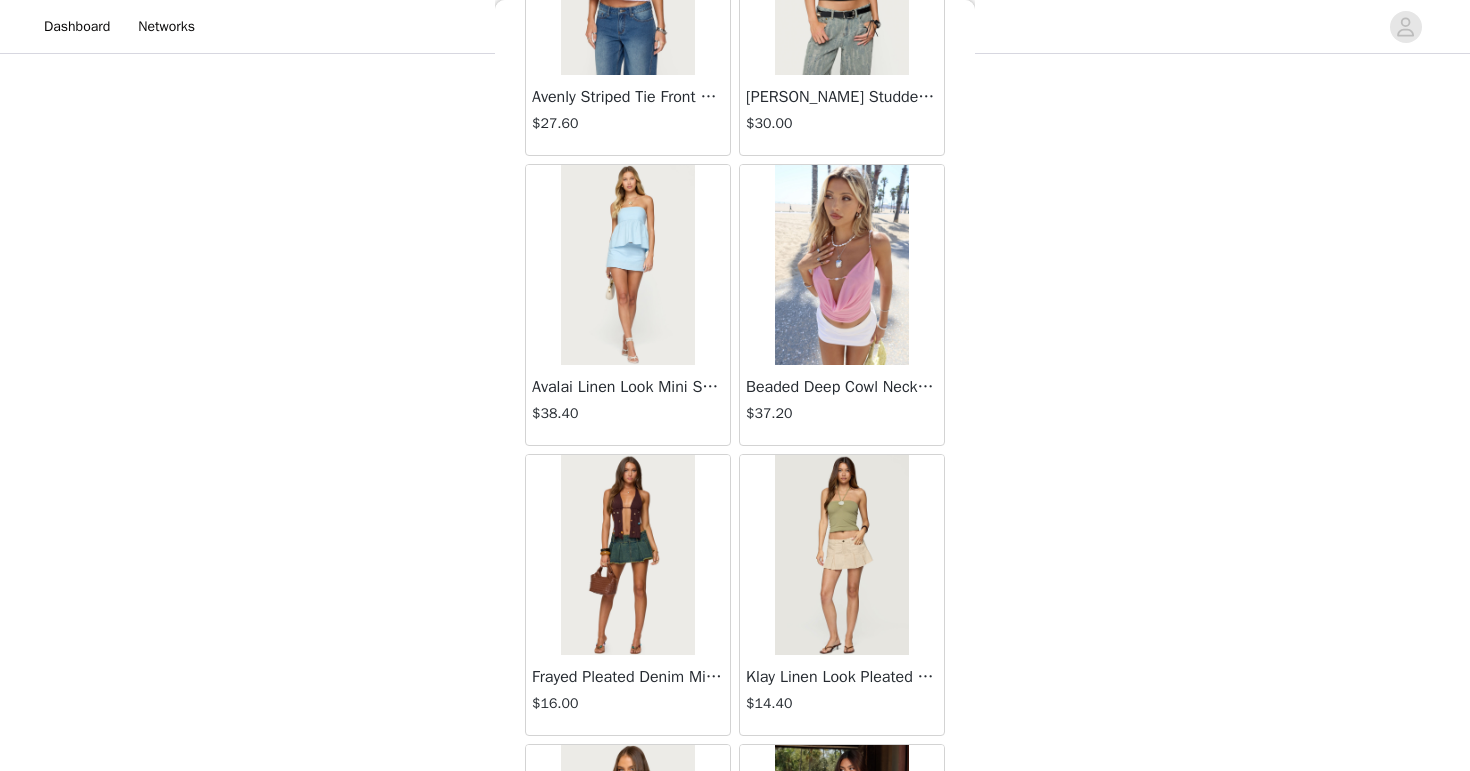 scroll, scrollTop: 2289, scrollLeft: 0, axis: vertical 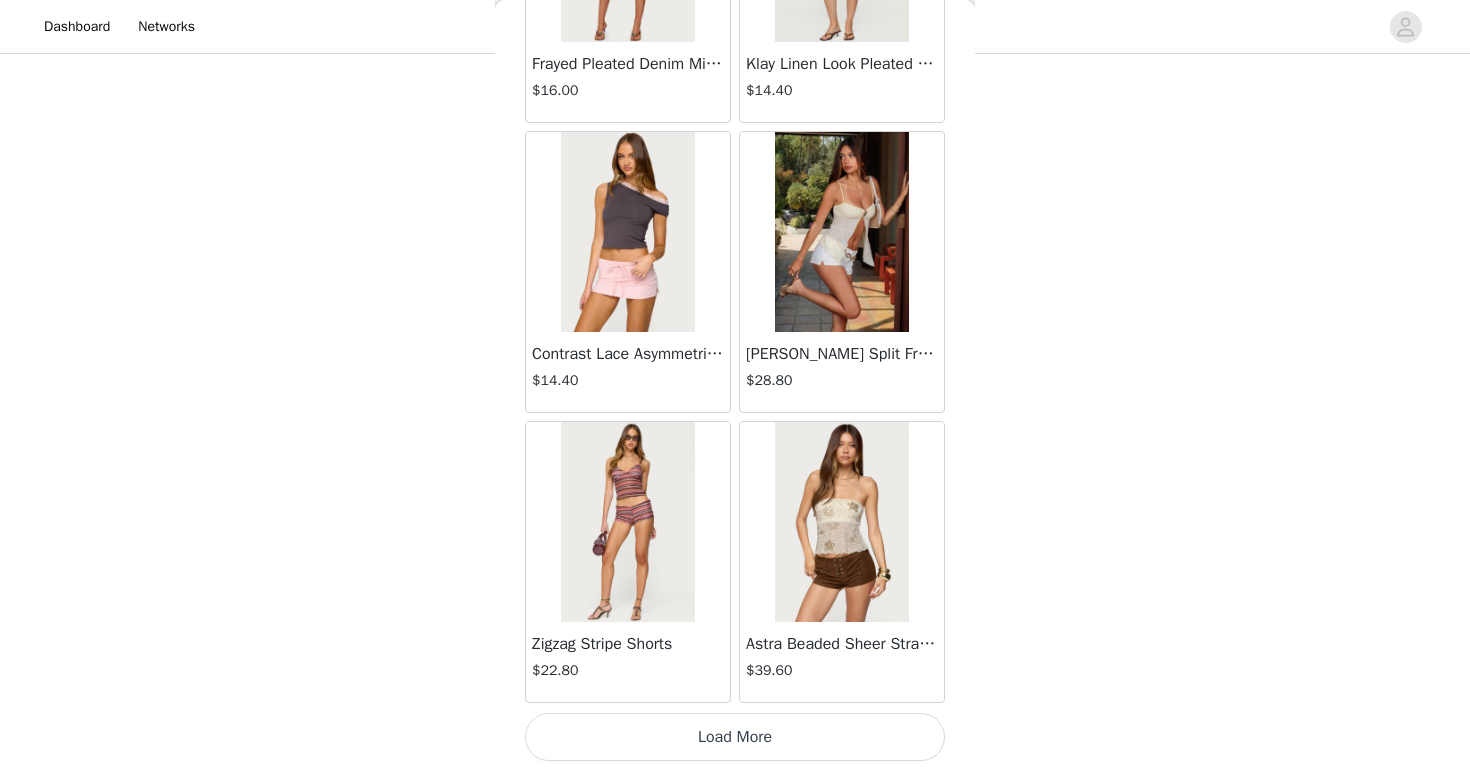 click on "Load More" at bounding box center [735, 737] 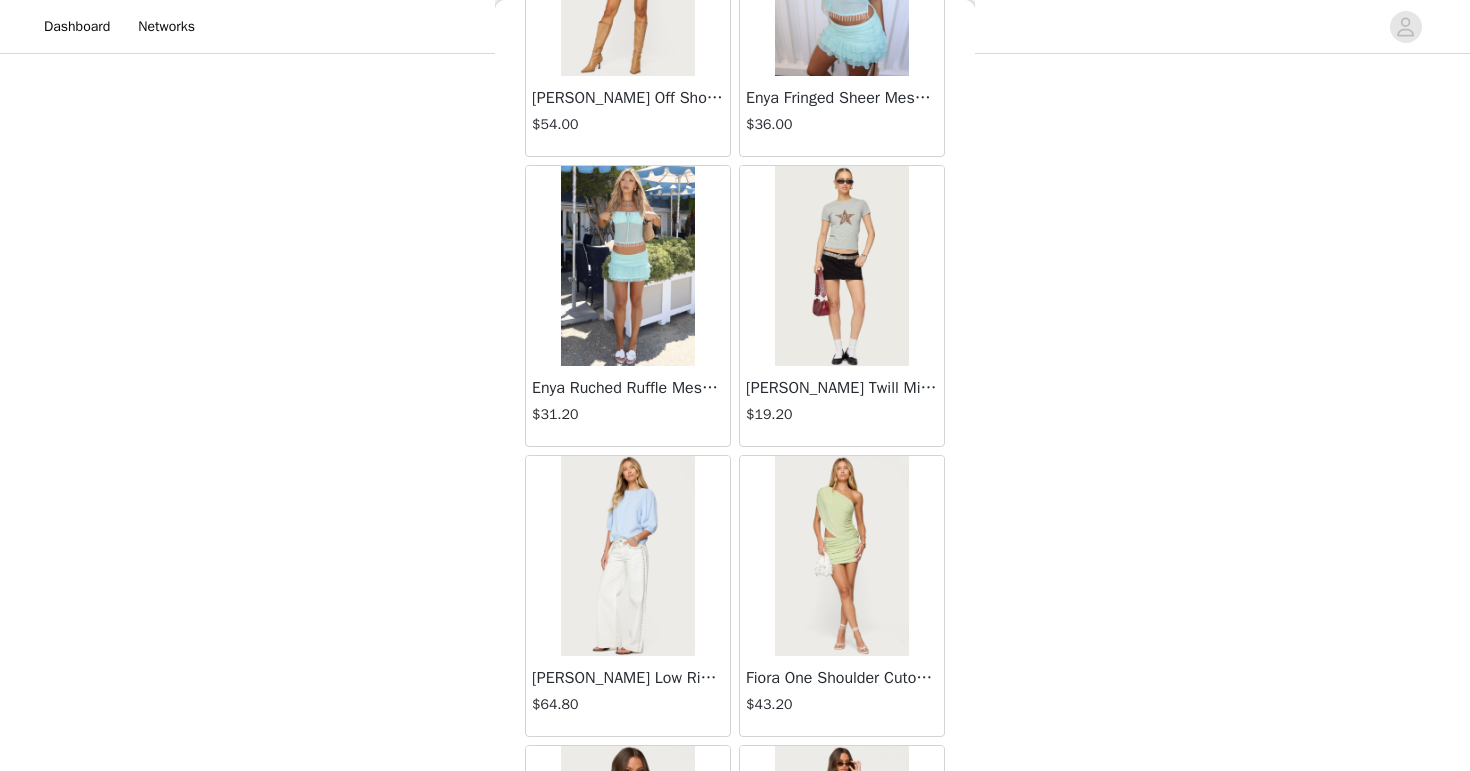 scroll, scrollTop: 5189, scrollLeft: 0, axis: vertical 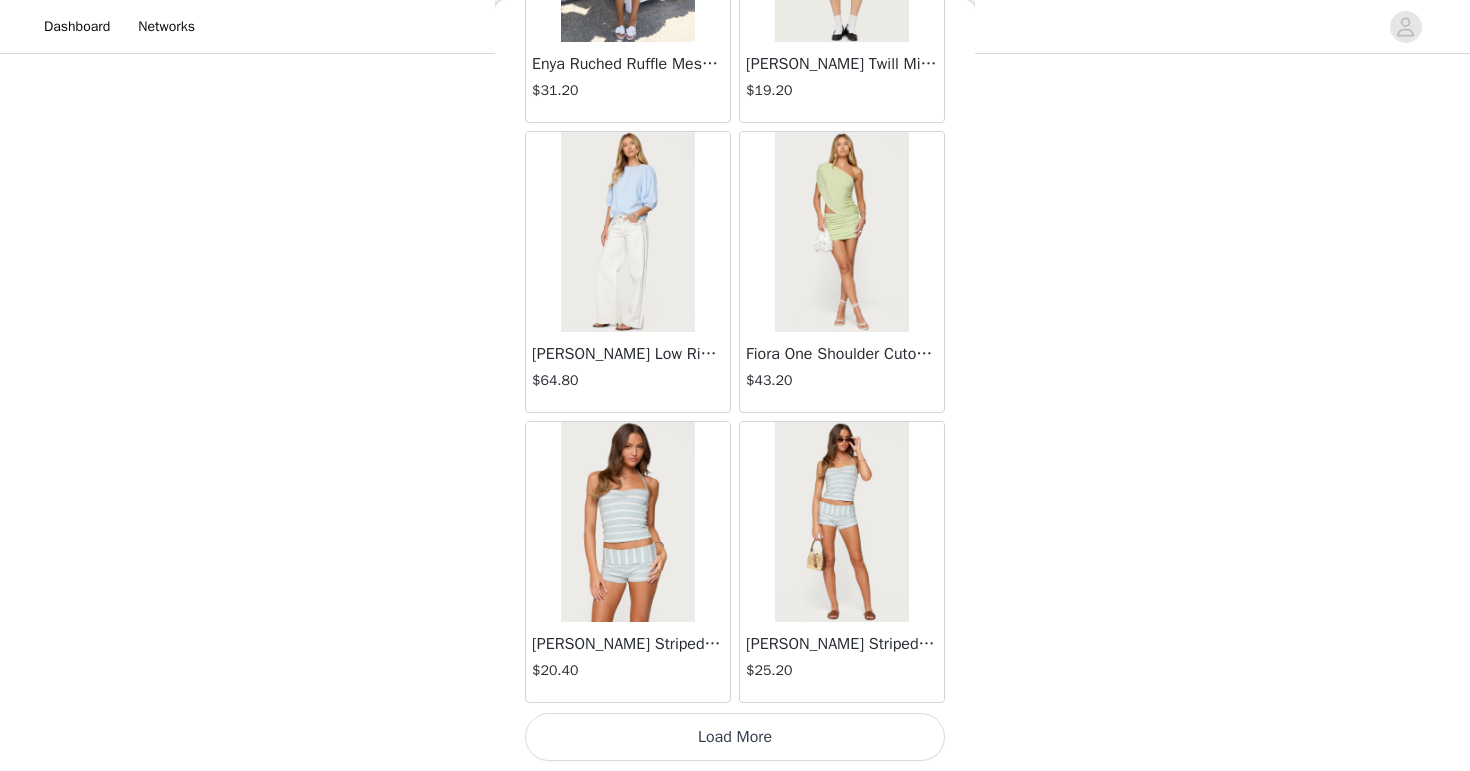 click on "Load More" at bounding box center (735, 737) 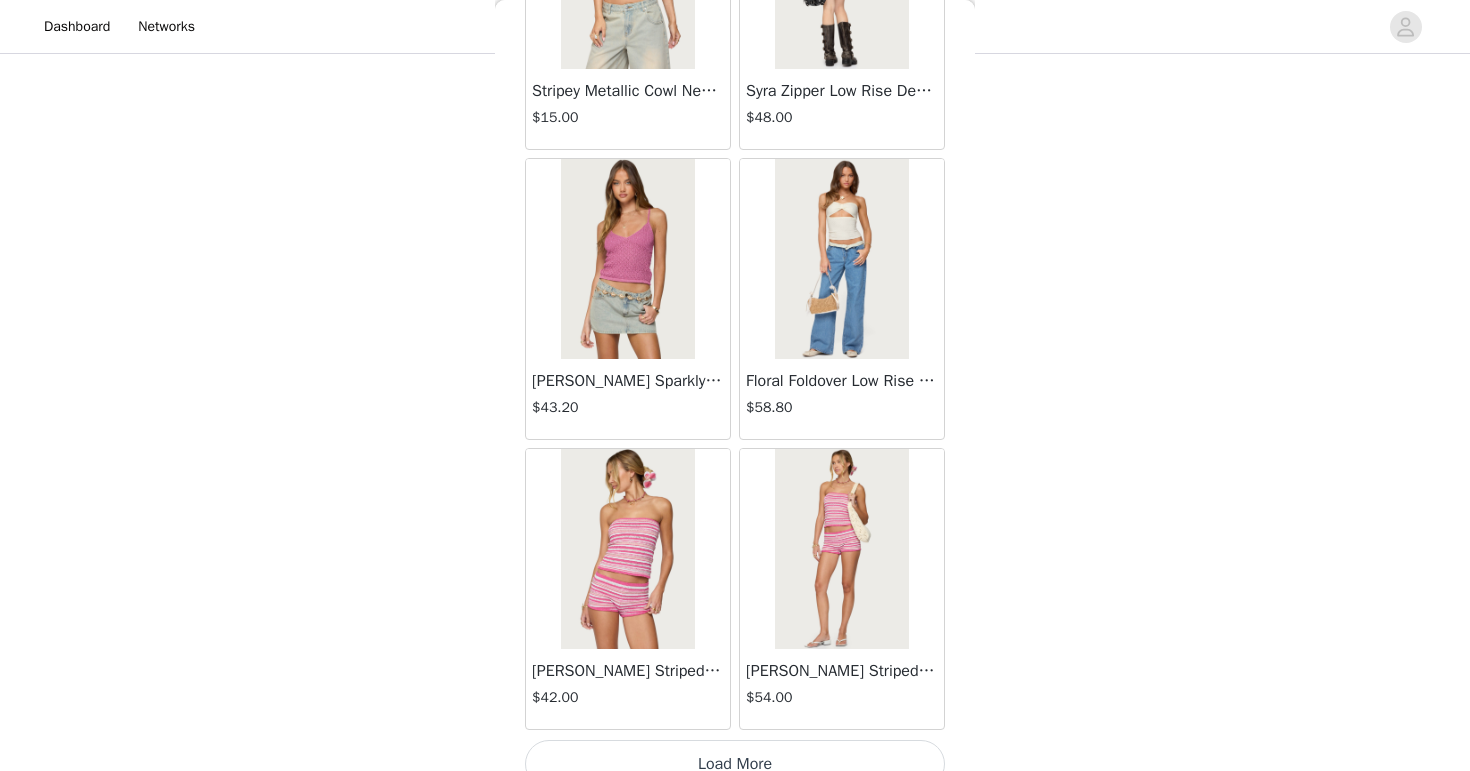 scroll, scrollTop: 8089, scrollLeft: 0, axis: vertical 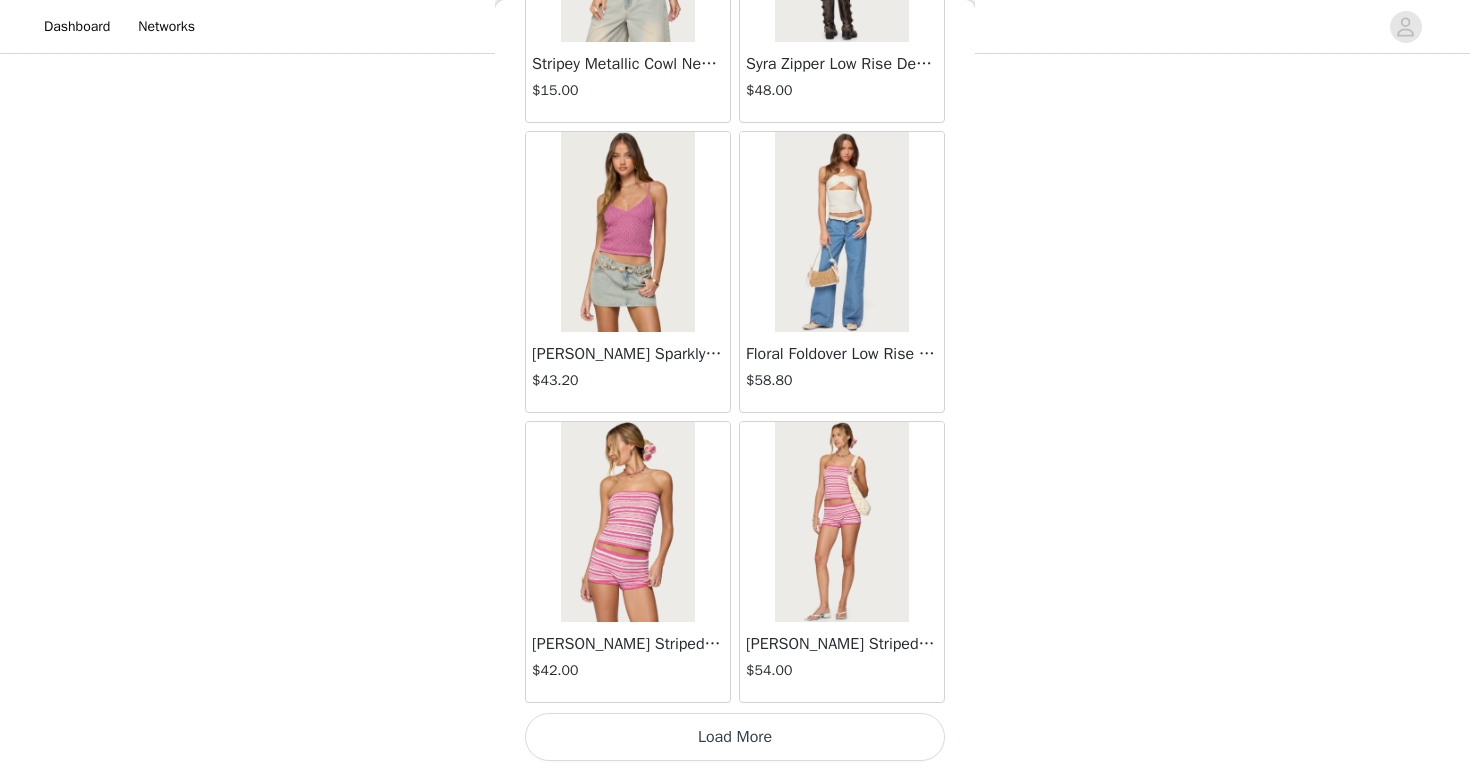 click at bounding box center (841, 522) 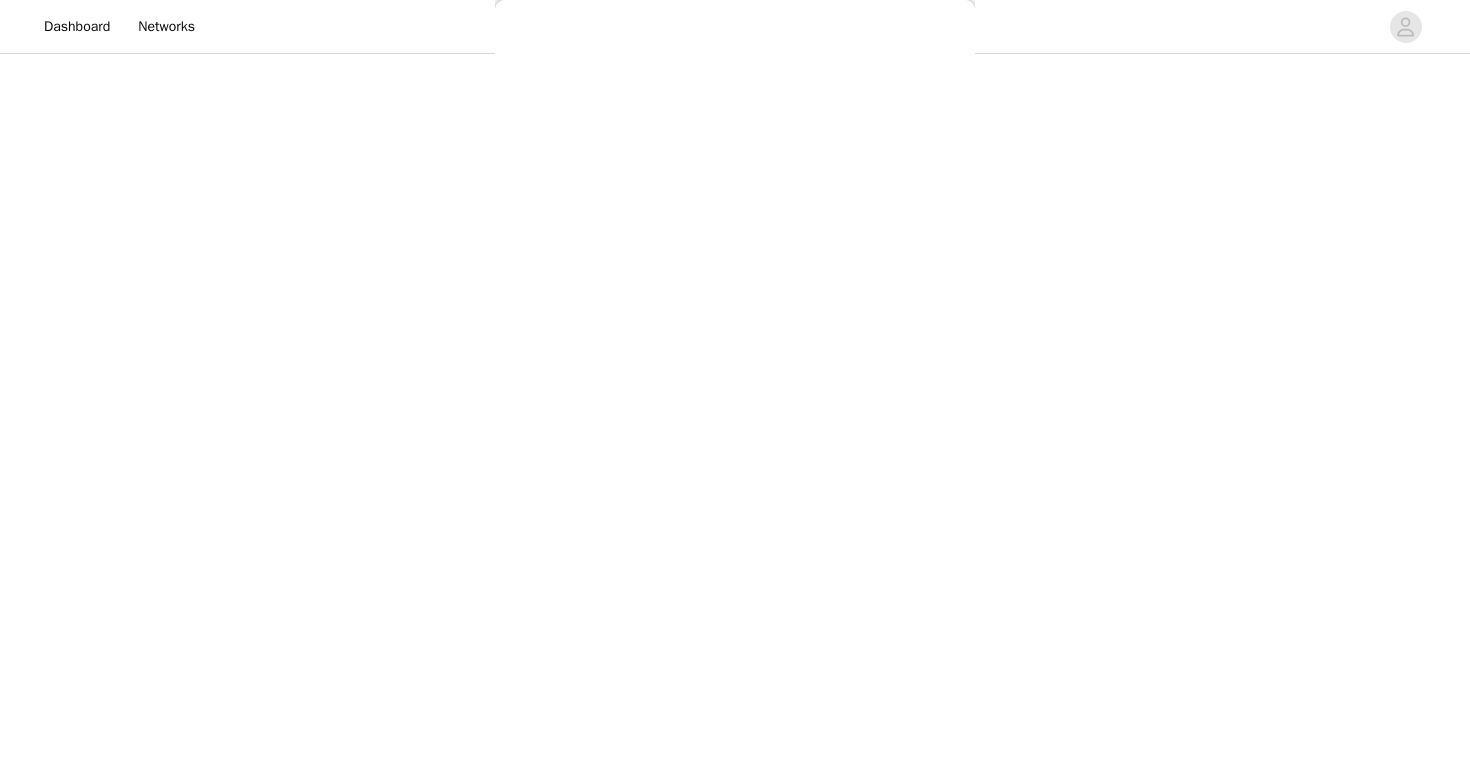 scroll, scrollTop: 0, scrollLeft: 0, axis: both 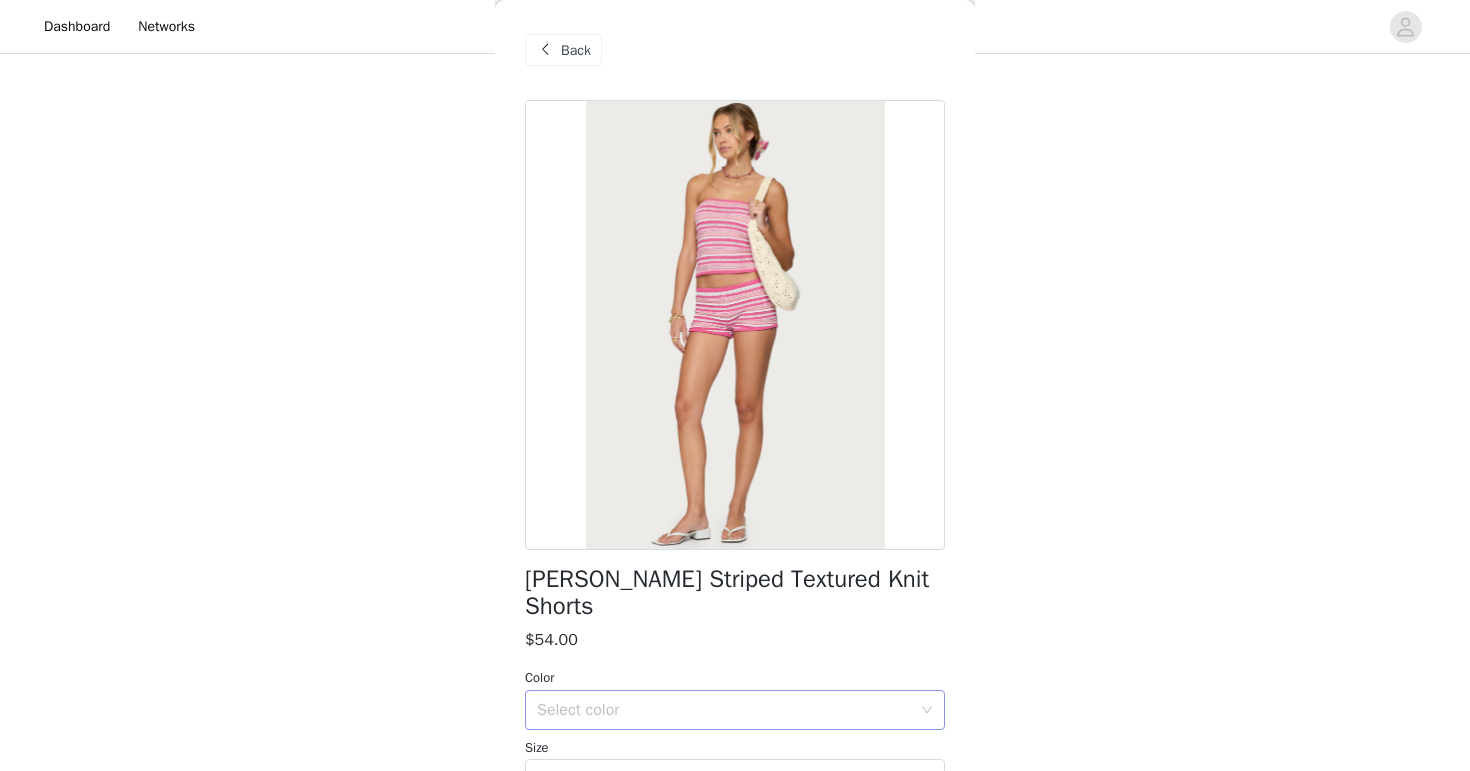 click on "Select color" at bounding box center (728, 710) 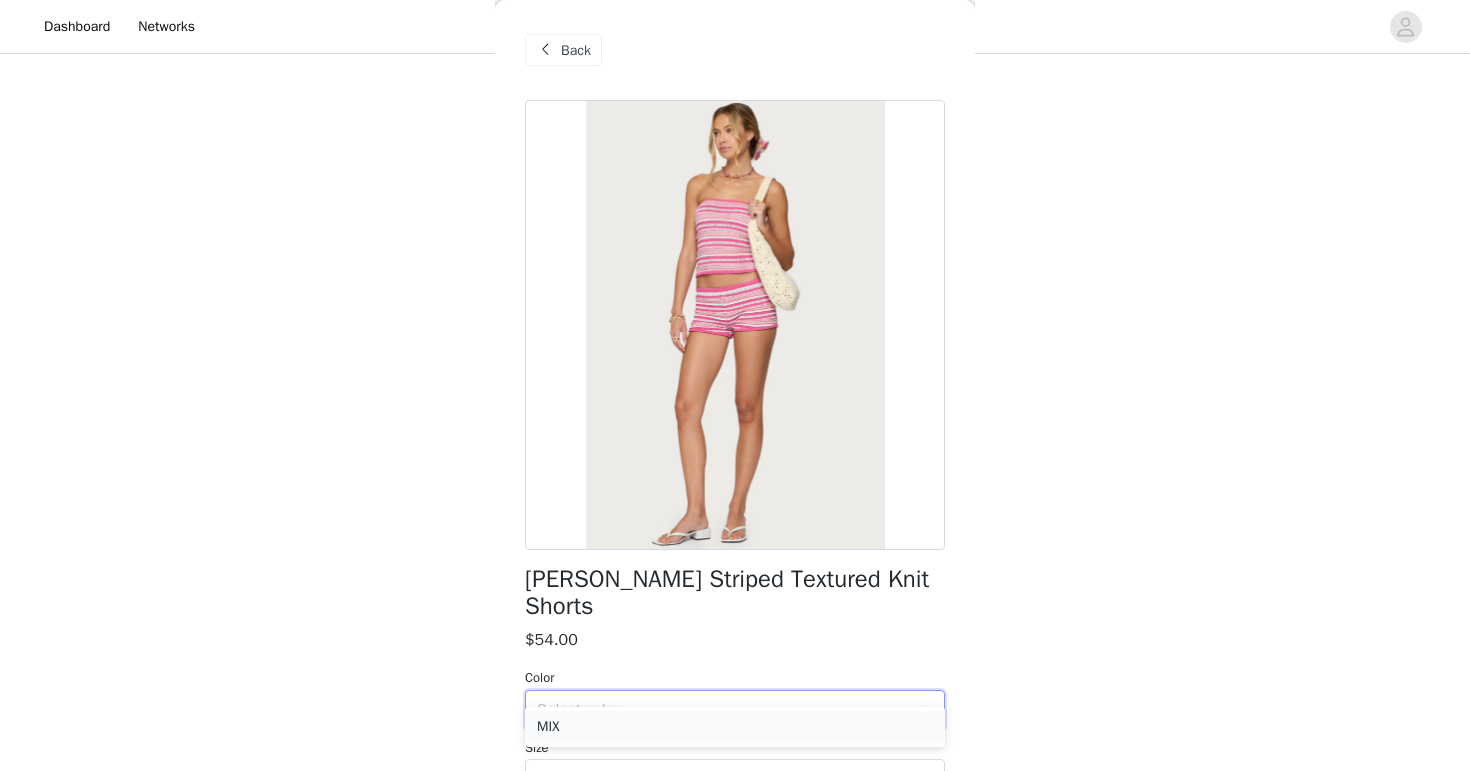 click on "MIX" at bounding box center [735, 727] 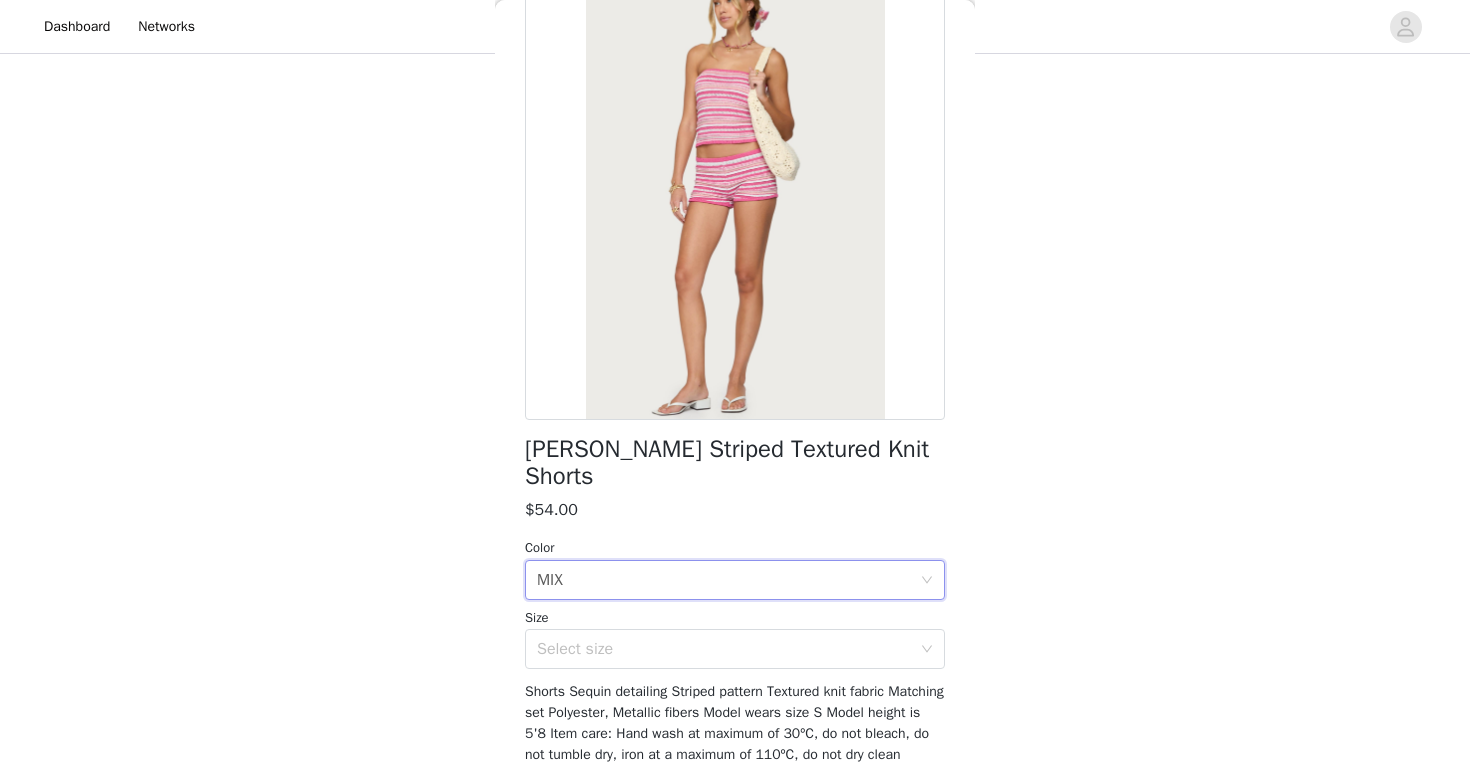scroll, scrollTop: 136, scrollLeft: 0, axis: vertical 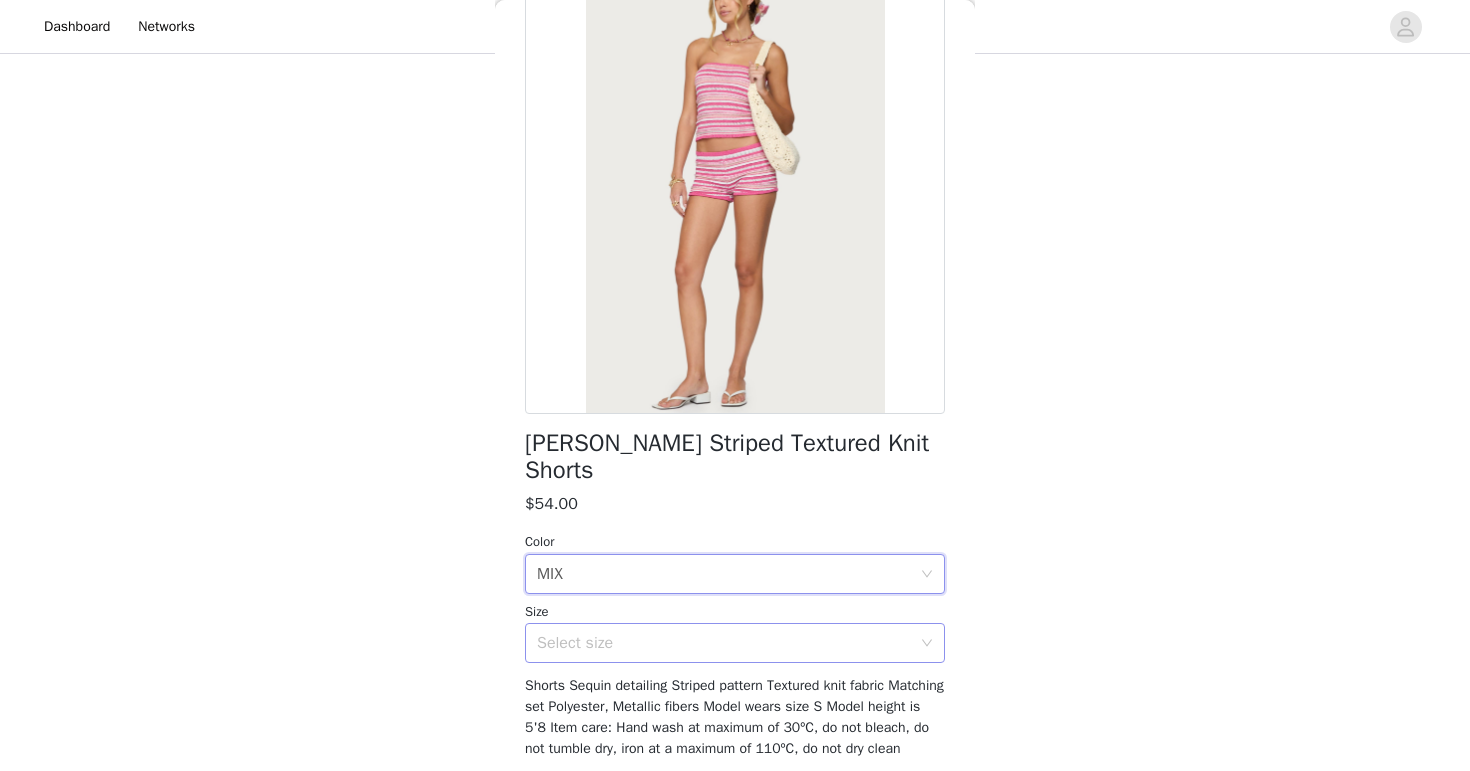 click on "Select size" at bounding box center (724, 643) 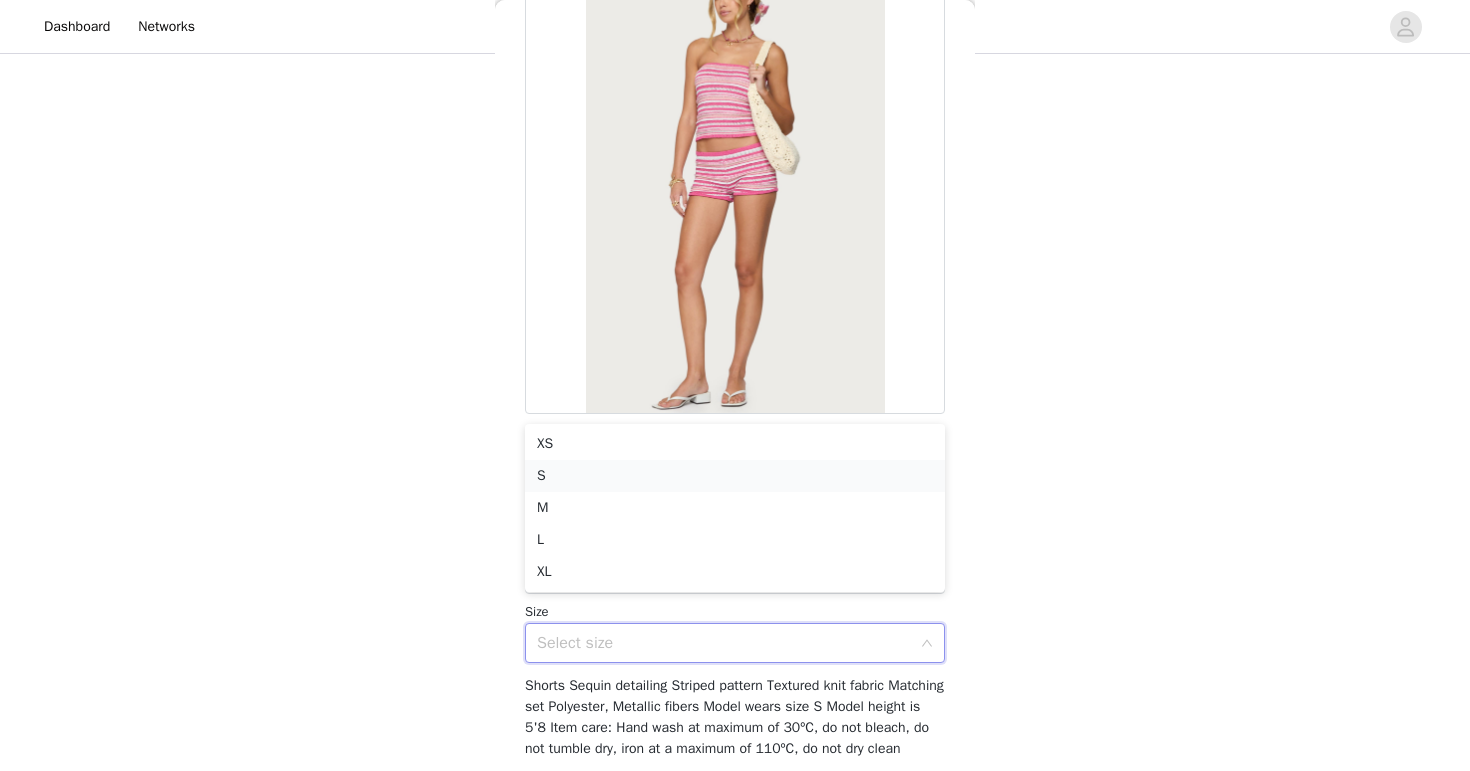 click on "S" at bounding box center [735, 476] 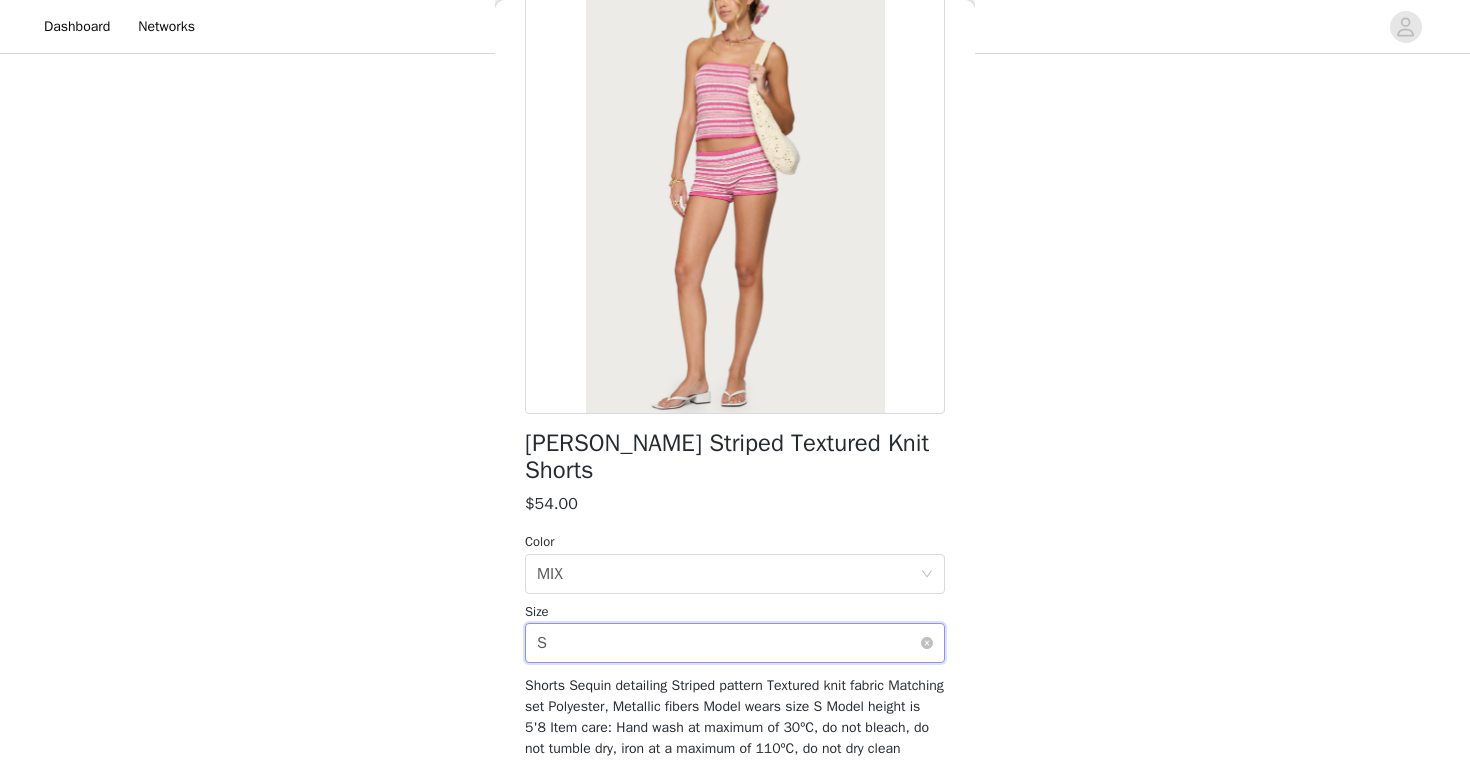 scroll, scrollTop: 202, scrollLeft: 0, axis: vertical 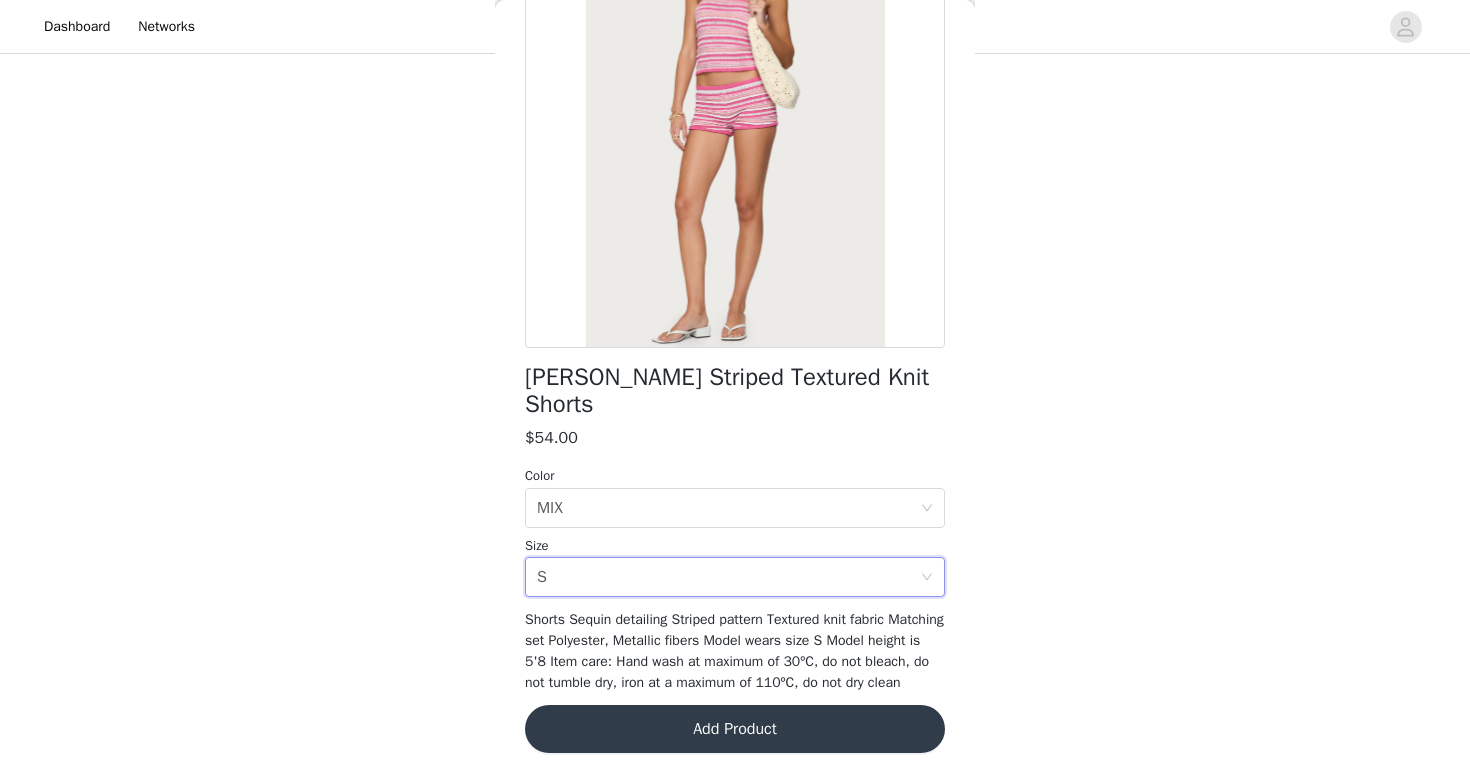 click on "[PERSON_NAME] Striped Textured Knit Shorts       $54.00         Color   Select color MIX Size   Select size S   Shorts Sequin detailing Striped pattern Textured knit fabric Matching set Polyester, Metallic fibers Model wears size S Model height is 5'8 Item care: Hand wash at maximum of 30ºC, do not bleach, do not tumble dry, iron at a maximum of 110ºC, do not dry clean   Add Product" at bounding box center (735, 337) 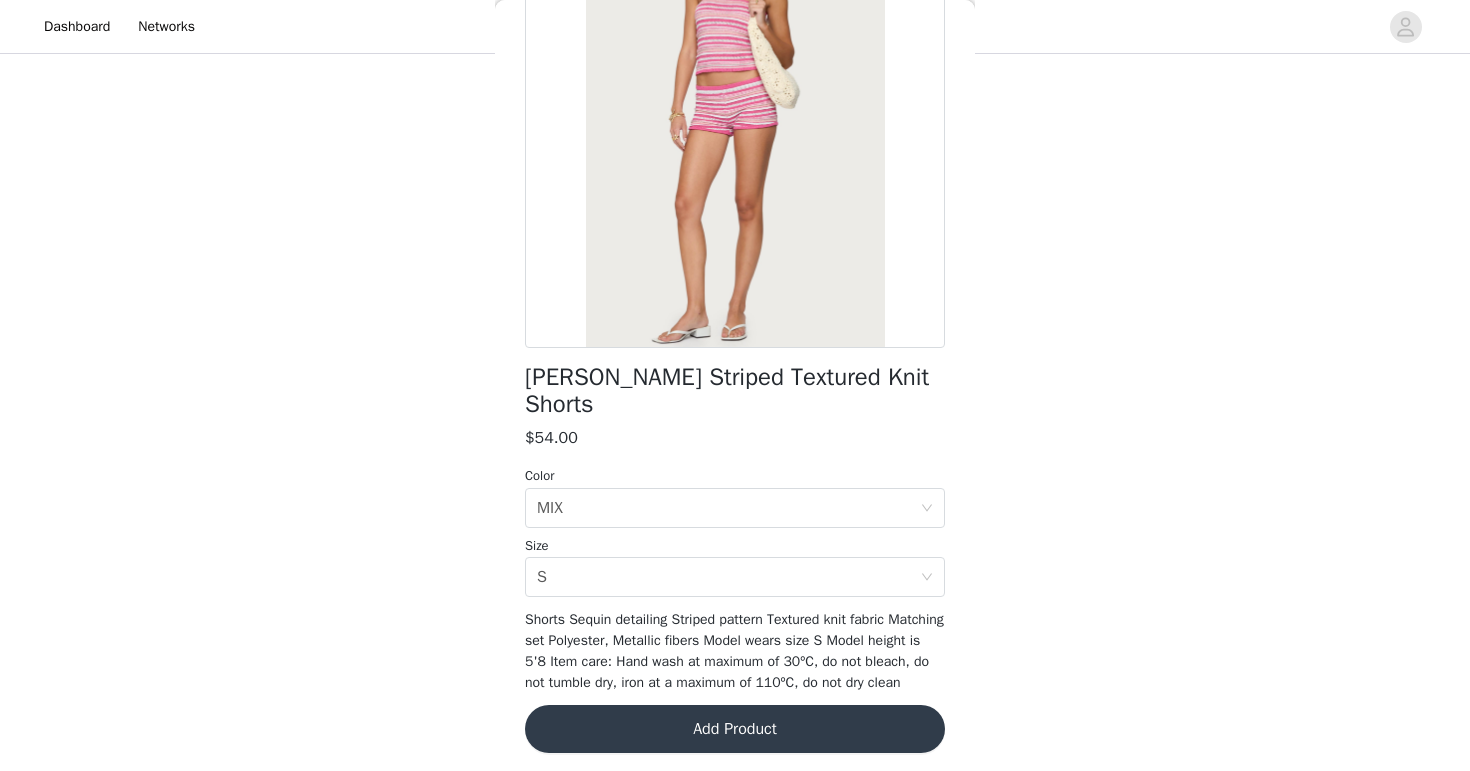 click on "Add Product" at bounding box center (735, 729) 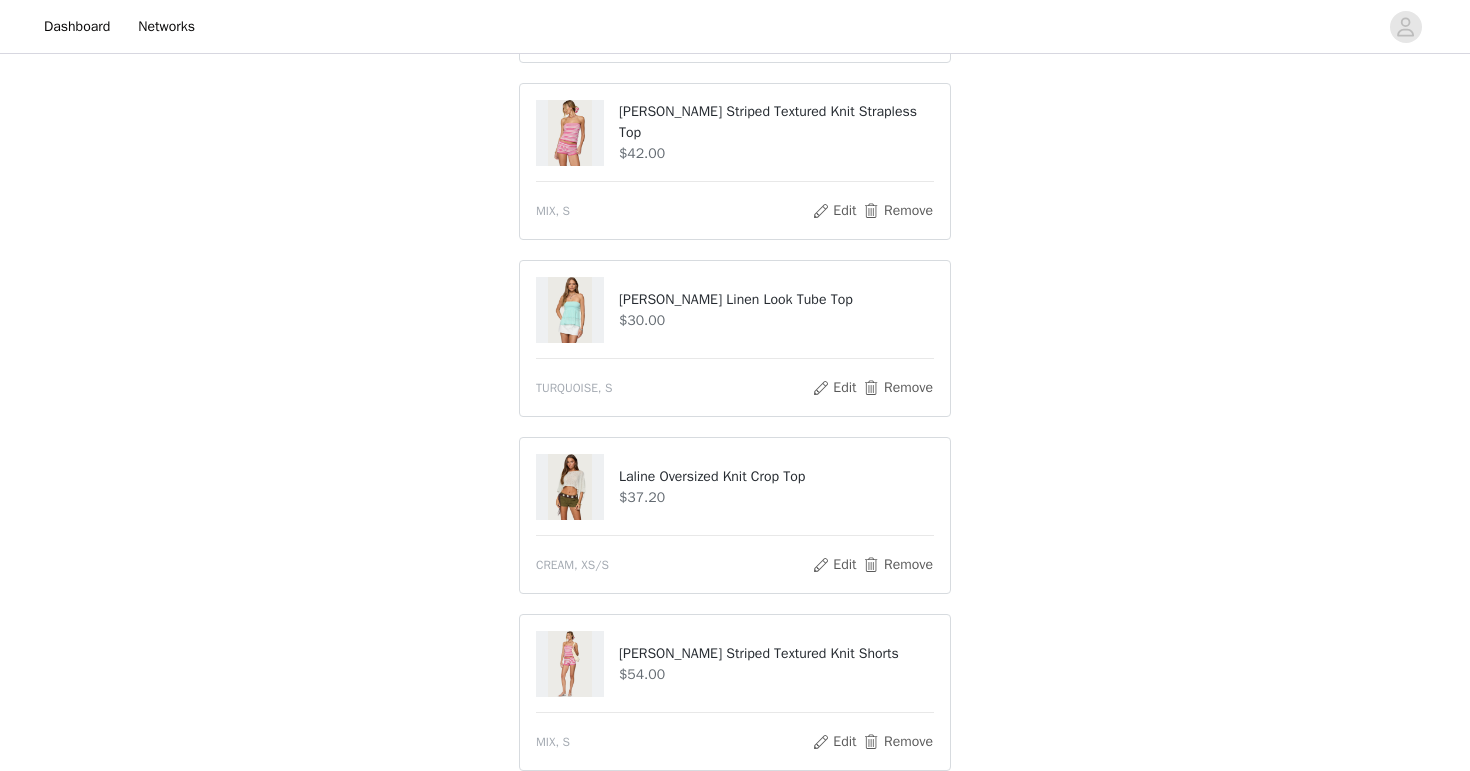 scroll, scrollTop: 1107, scrollLeft: 0, axis: vertical 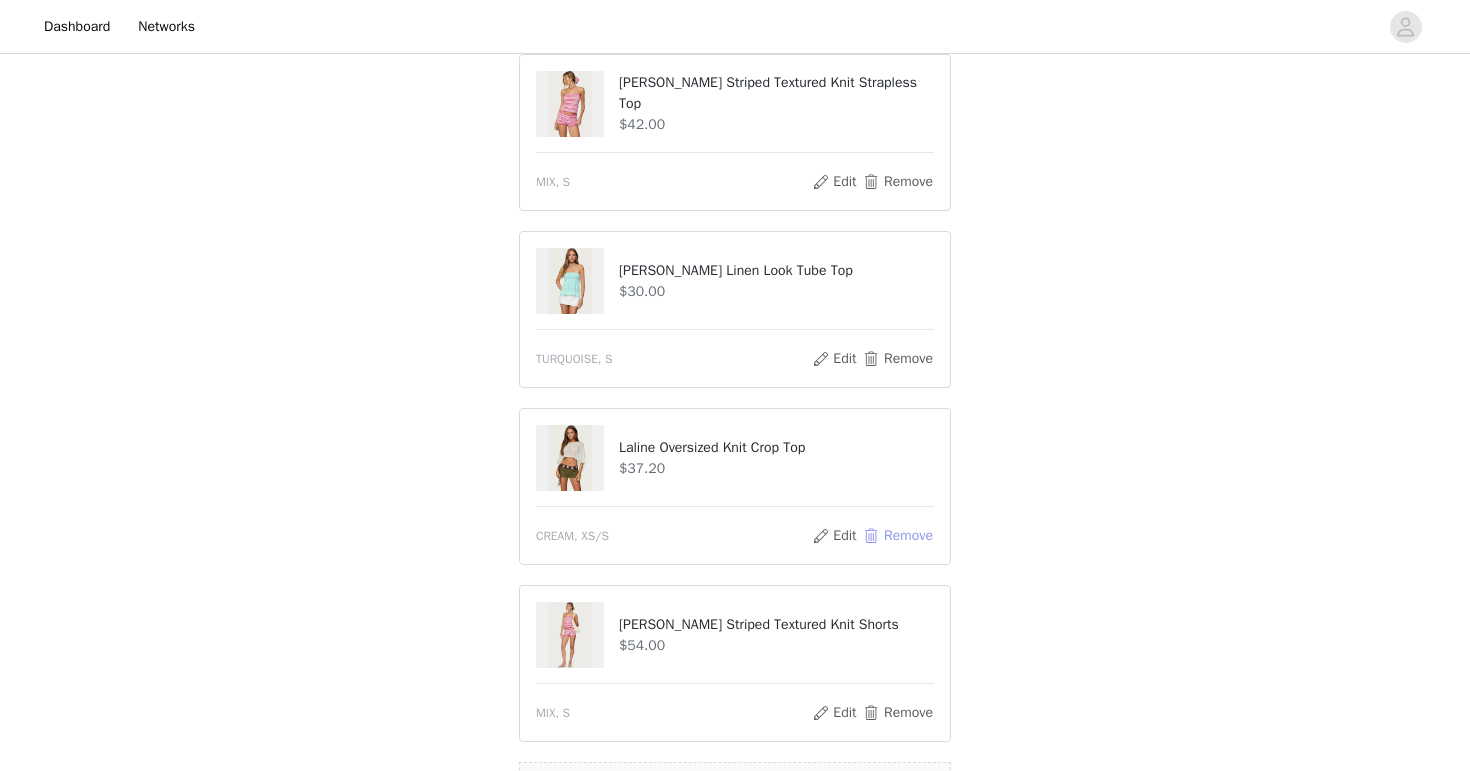 click on "Remove" at bounding box center (898, 536) 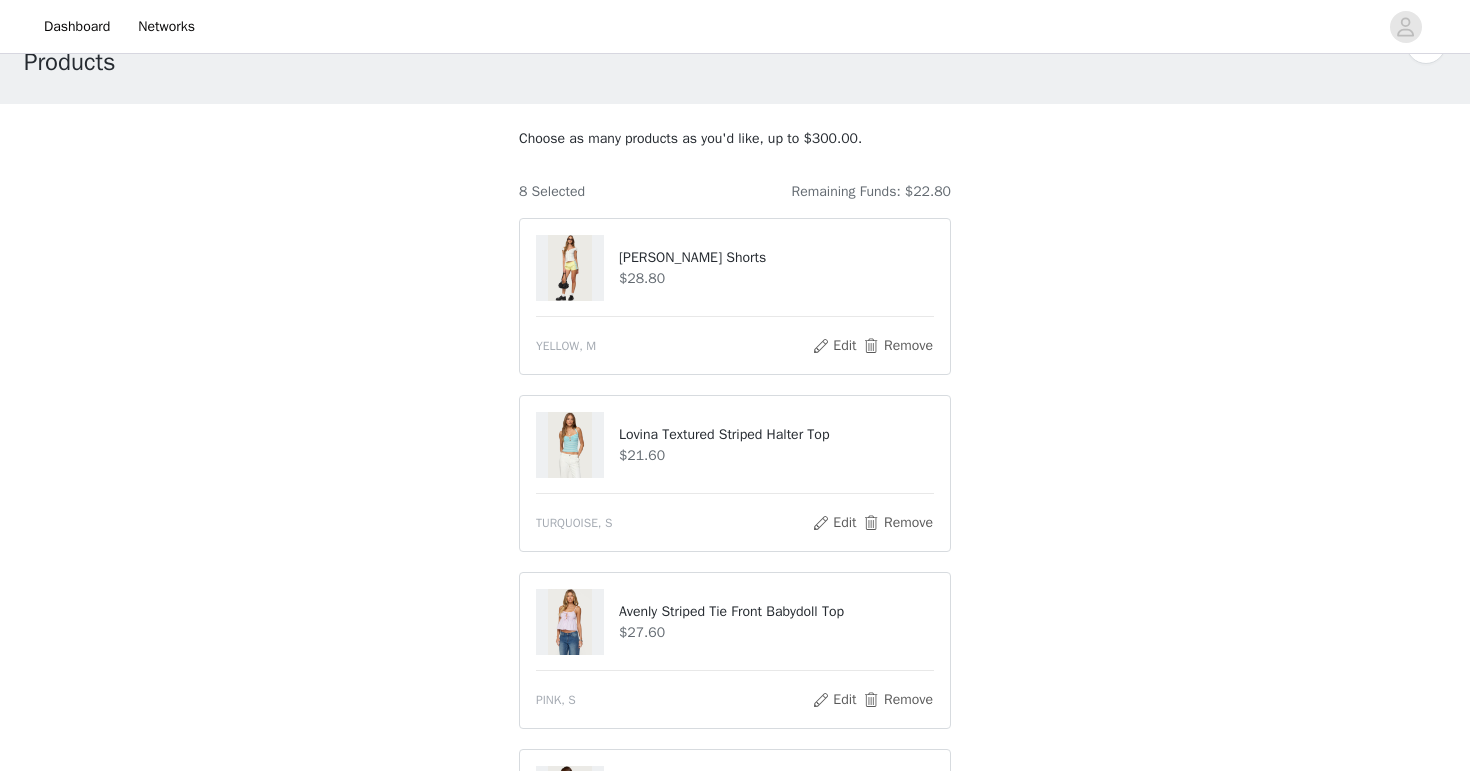 scroll, scrollTop: 63, scrollLeft: 0, axis: vertical 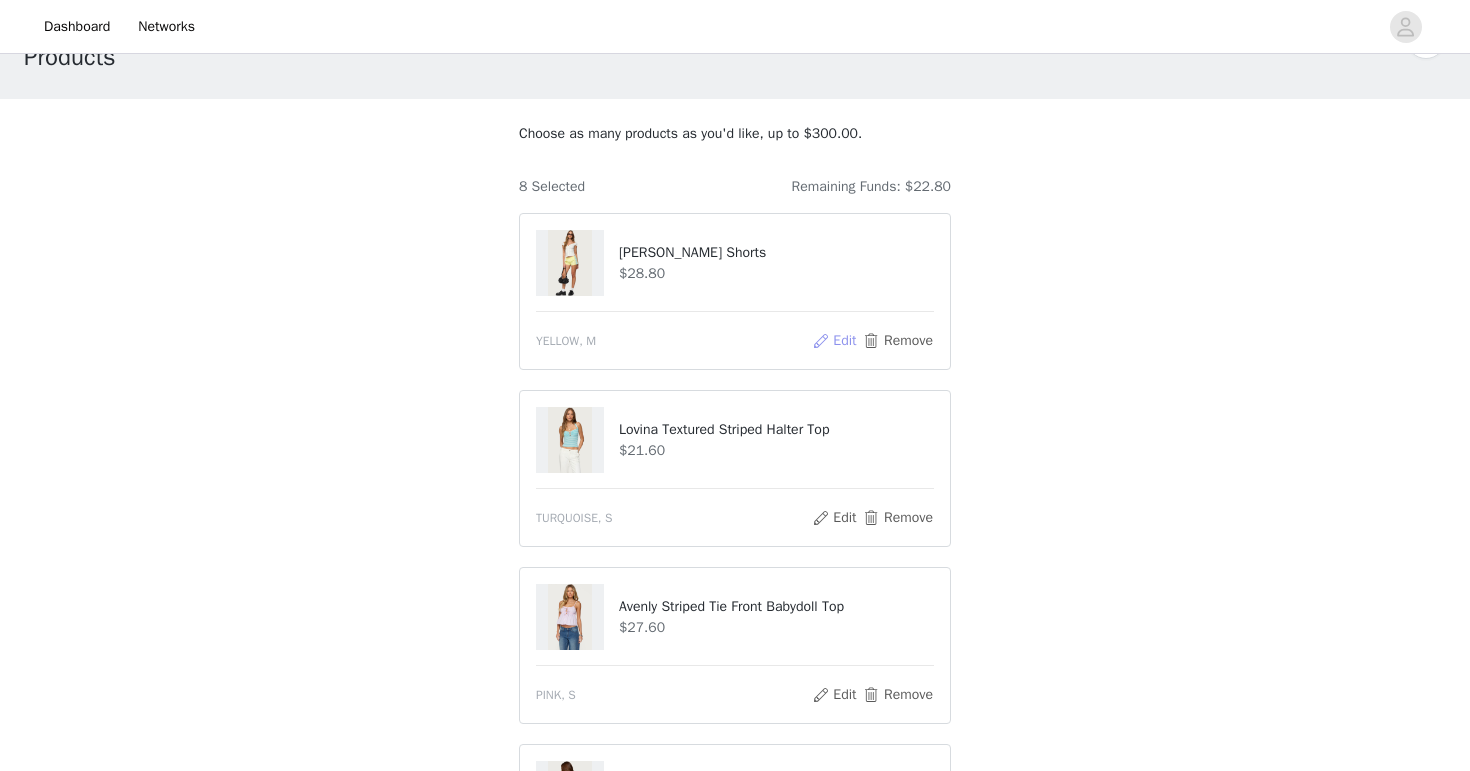 click on "Edit" at bounding box center (834, 341) 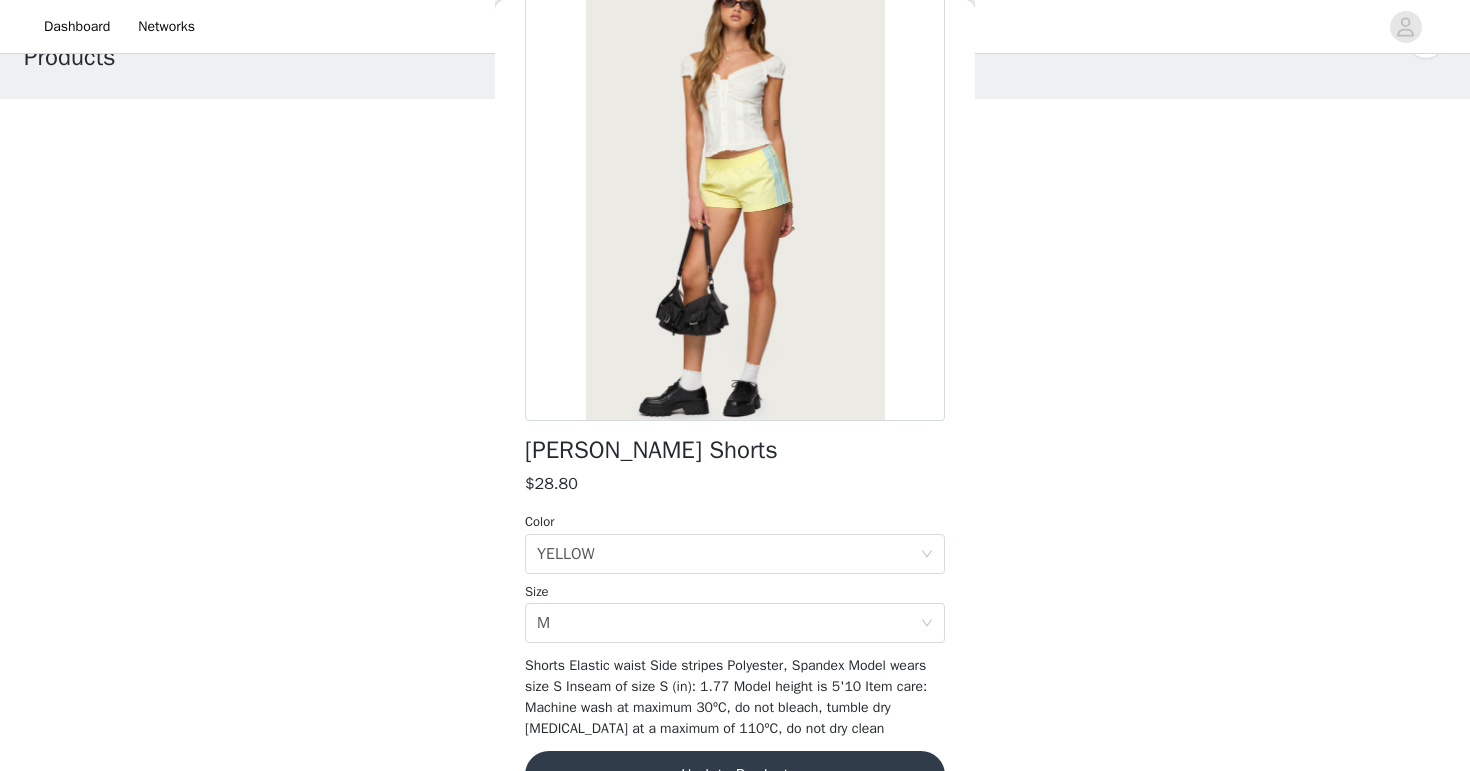 scroll, scrollTop: 181, scrollLeft: 0, axis: vertical 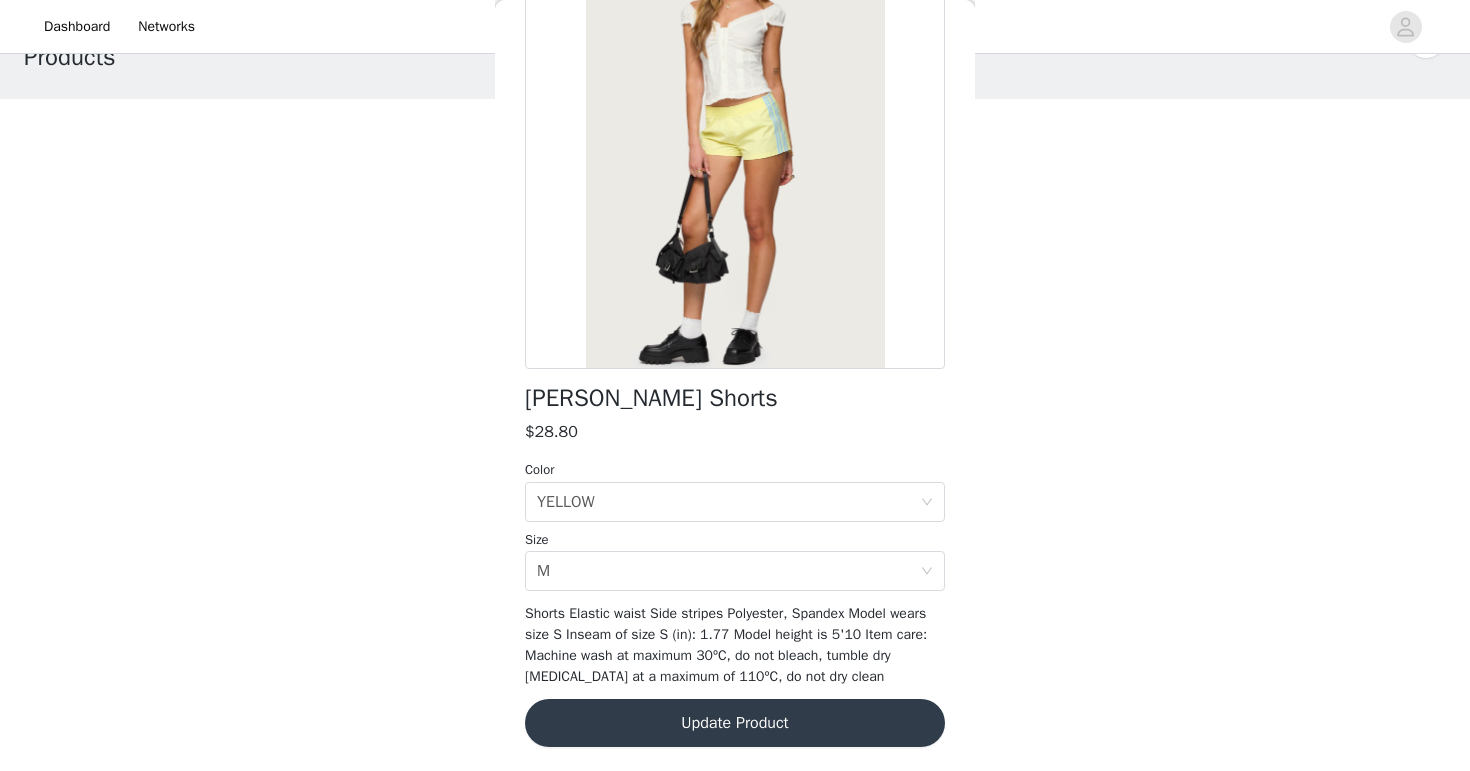 click on "Shorts Elastic waist Side stripes Polyester, Spandex Model wears size S Inseam of size S (in): 1.77 Model height is 5'10 Item care: Machine wash at maximum 30ºC, do not bleach, tumble dry [MEDICAL_DATA] at a maximum of 110ºC, do not dry clean" at bounding box center [726, 645] 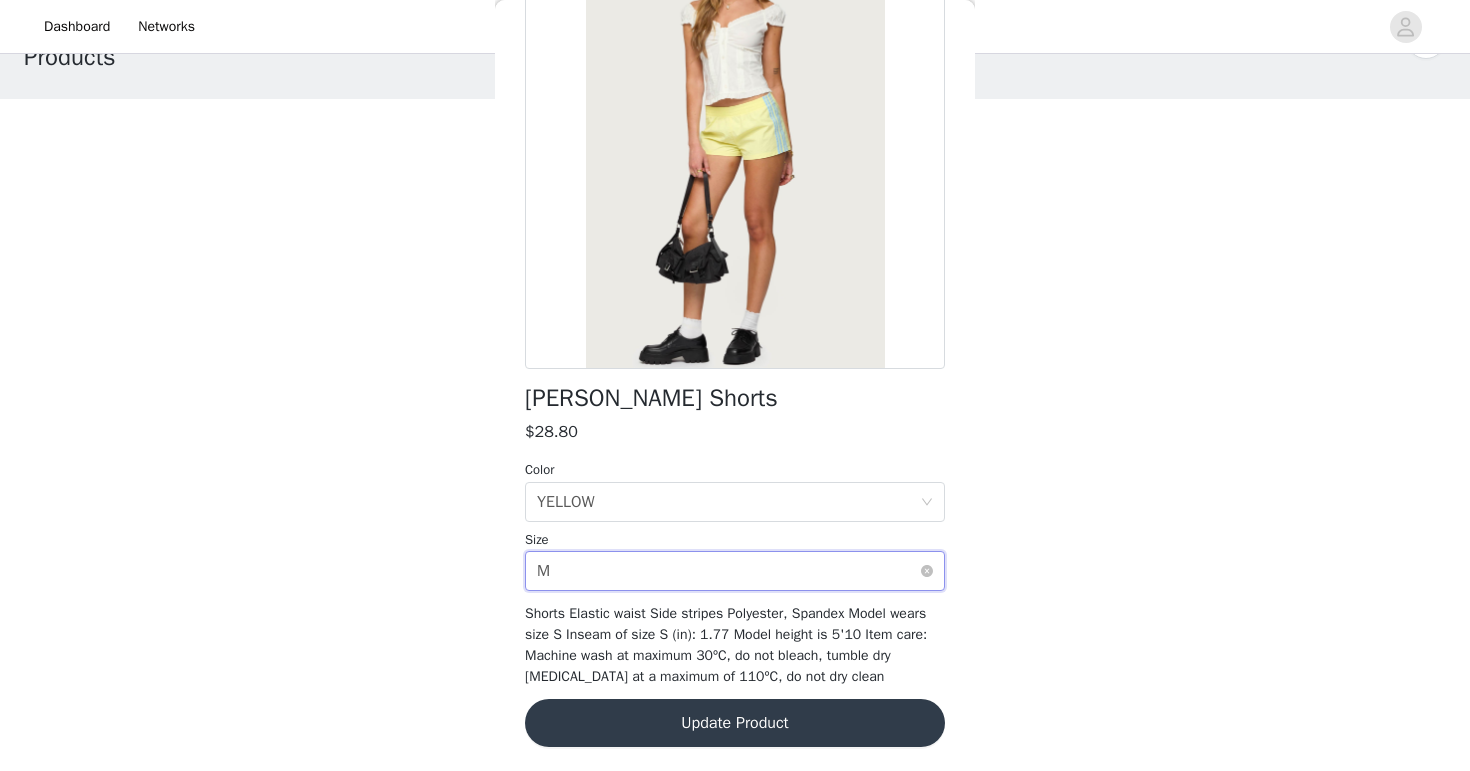 click on "Select size M" at bounding box center (728, 571) 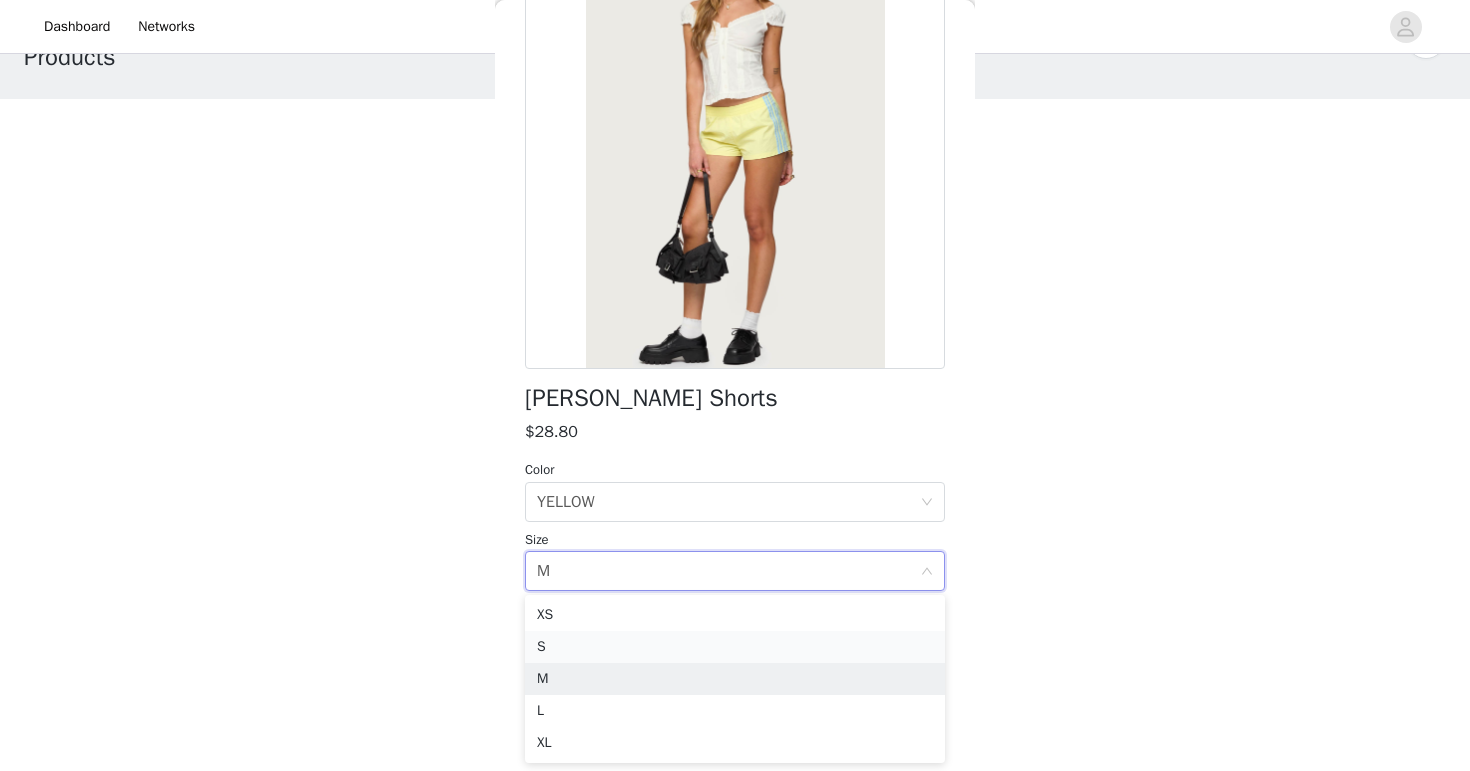 click on "S" at bounding box center [735, 647] 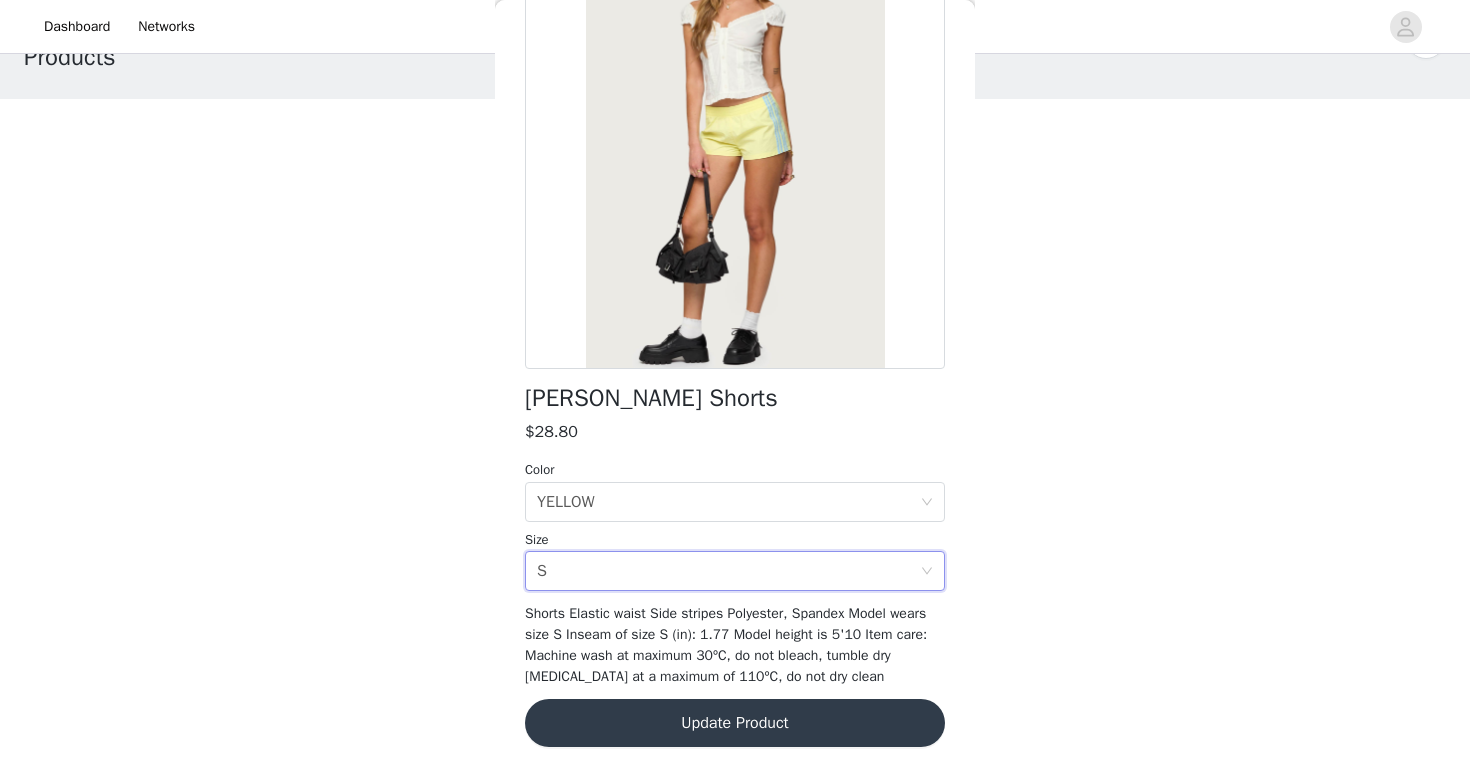 click on "Update Product" at bounding box center [735, 723] 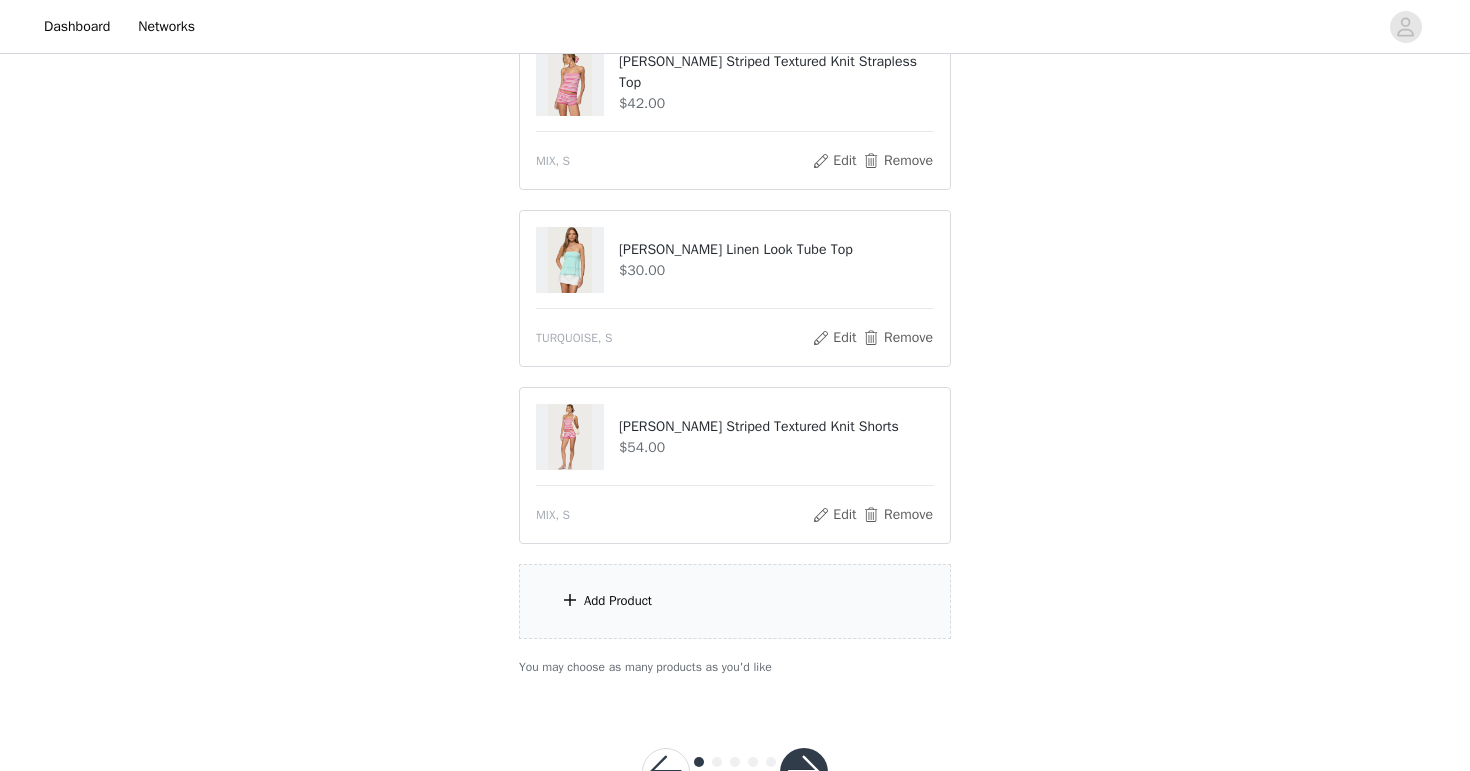 scroll, scrollTop: 1201, scrollLeft: 0, axis: vertical 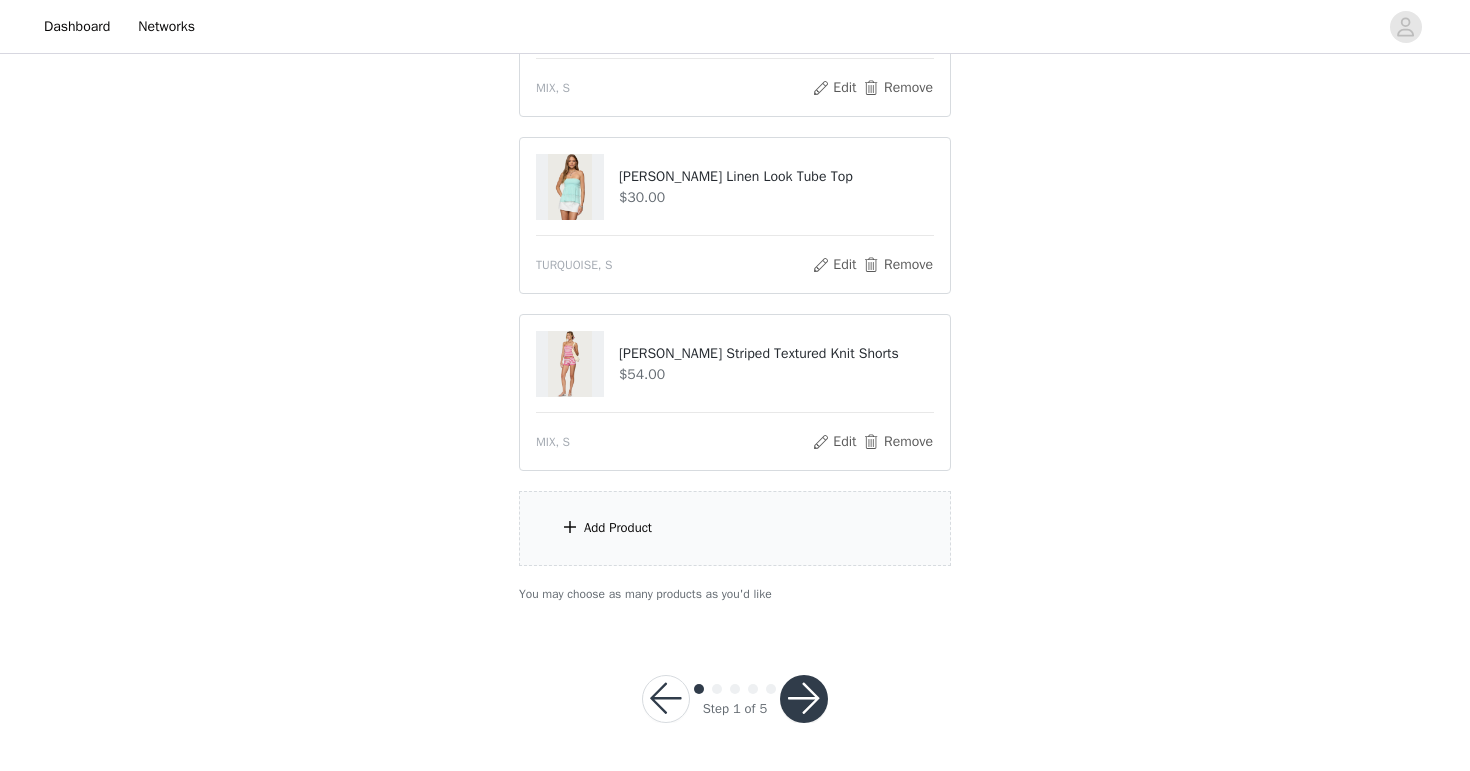 click on "Add Product" at bounding box center [735, 528] 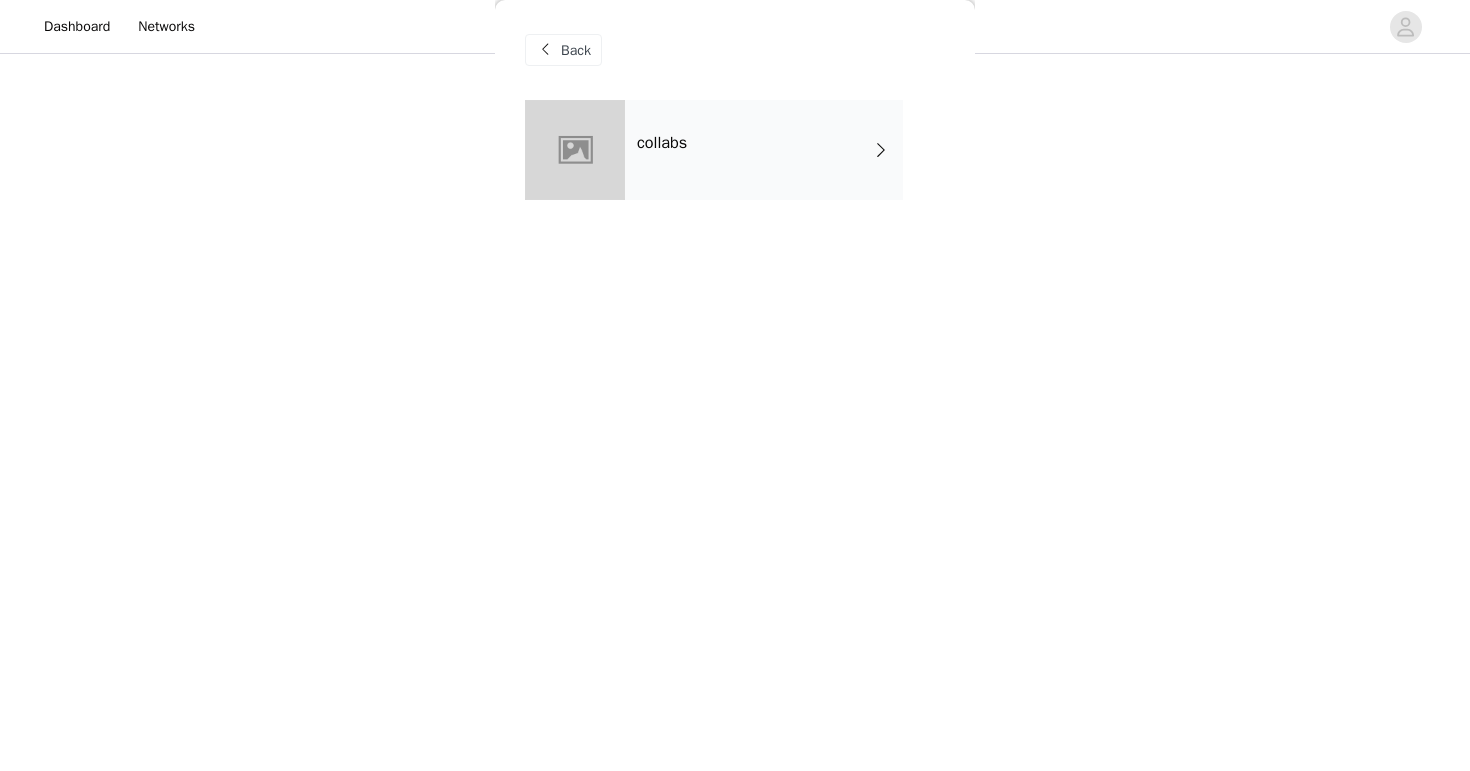 click on "collabs" at bounding box center (764, 150) 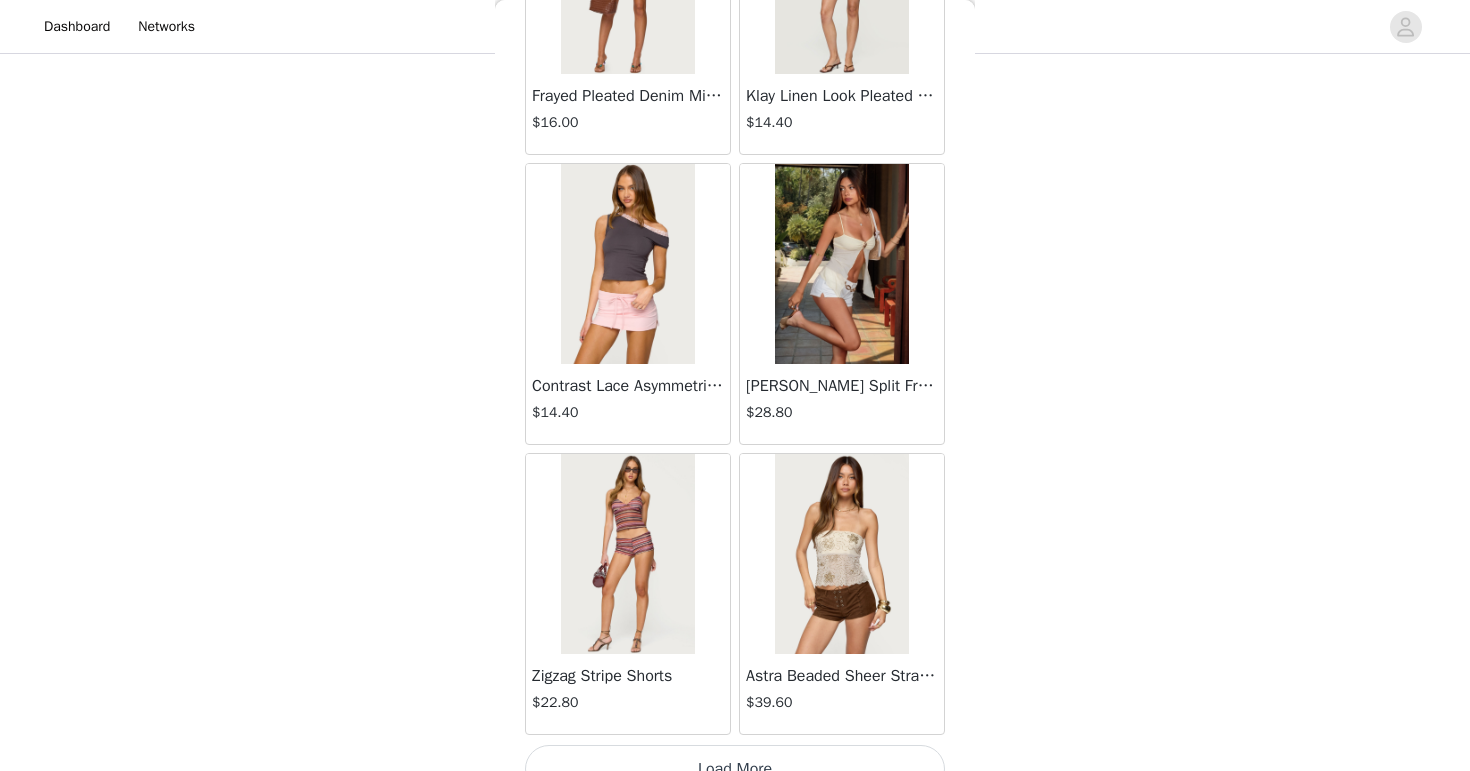 scroll, scrollTop: 2289, scrollLeft: 0, axis: vertical 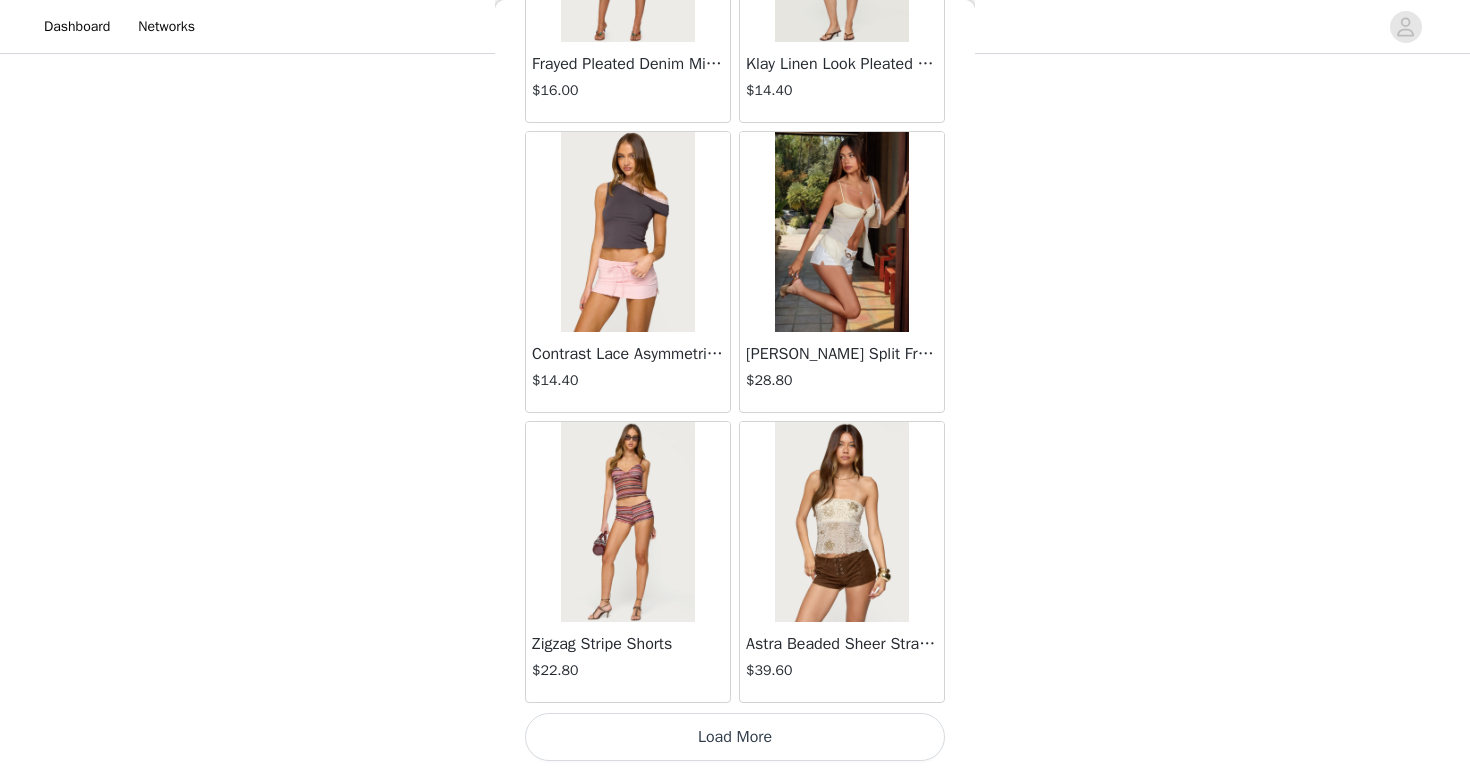 click on "Load More" at bounding box center [735, 737] 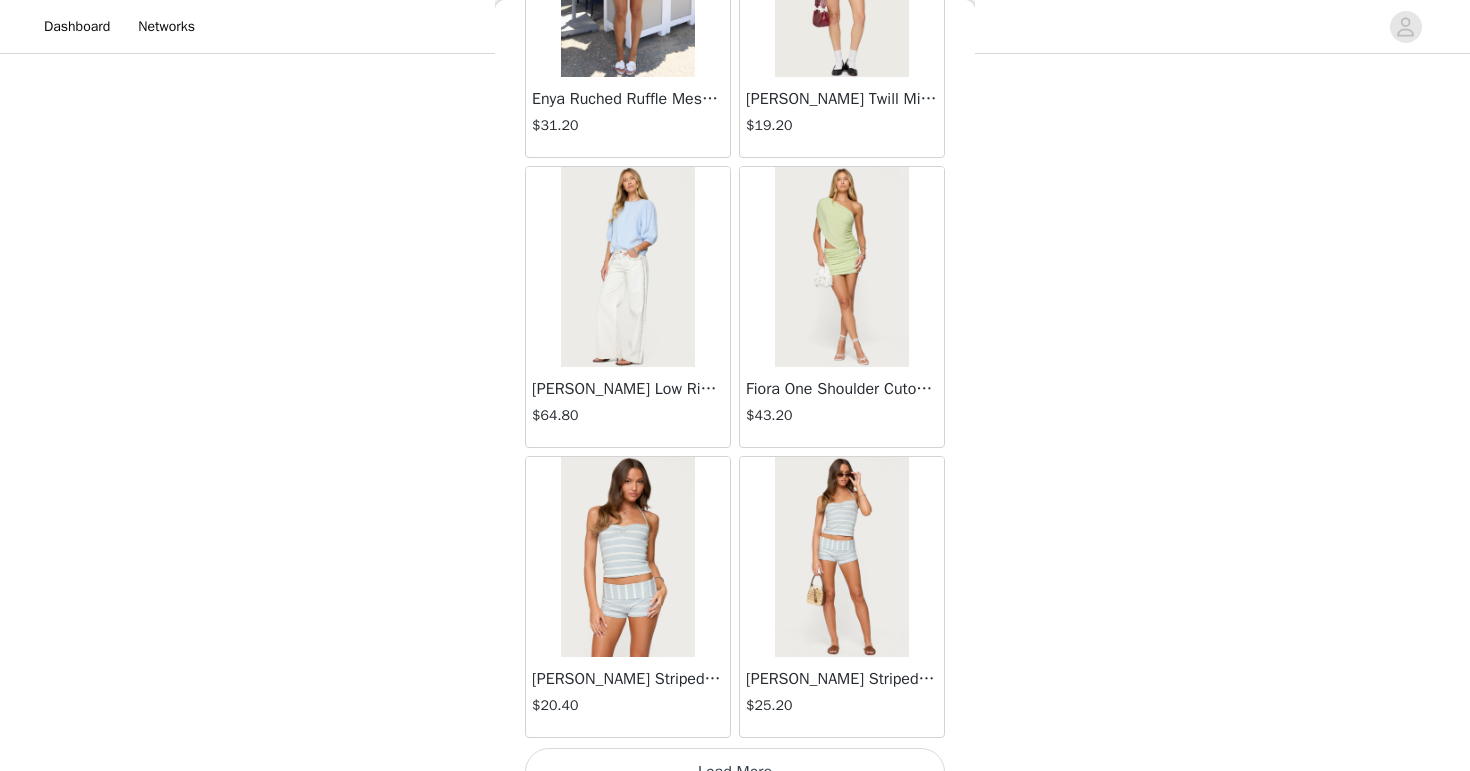 scroll, scrollTop: 5189, scrollLeft: 0, axis: vertical 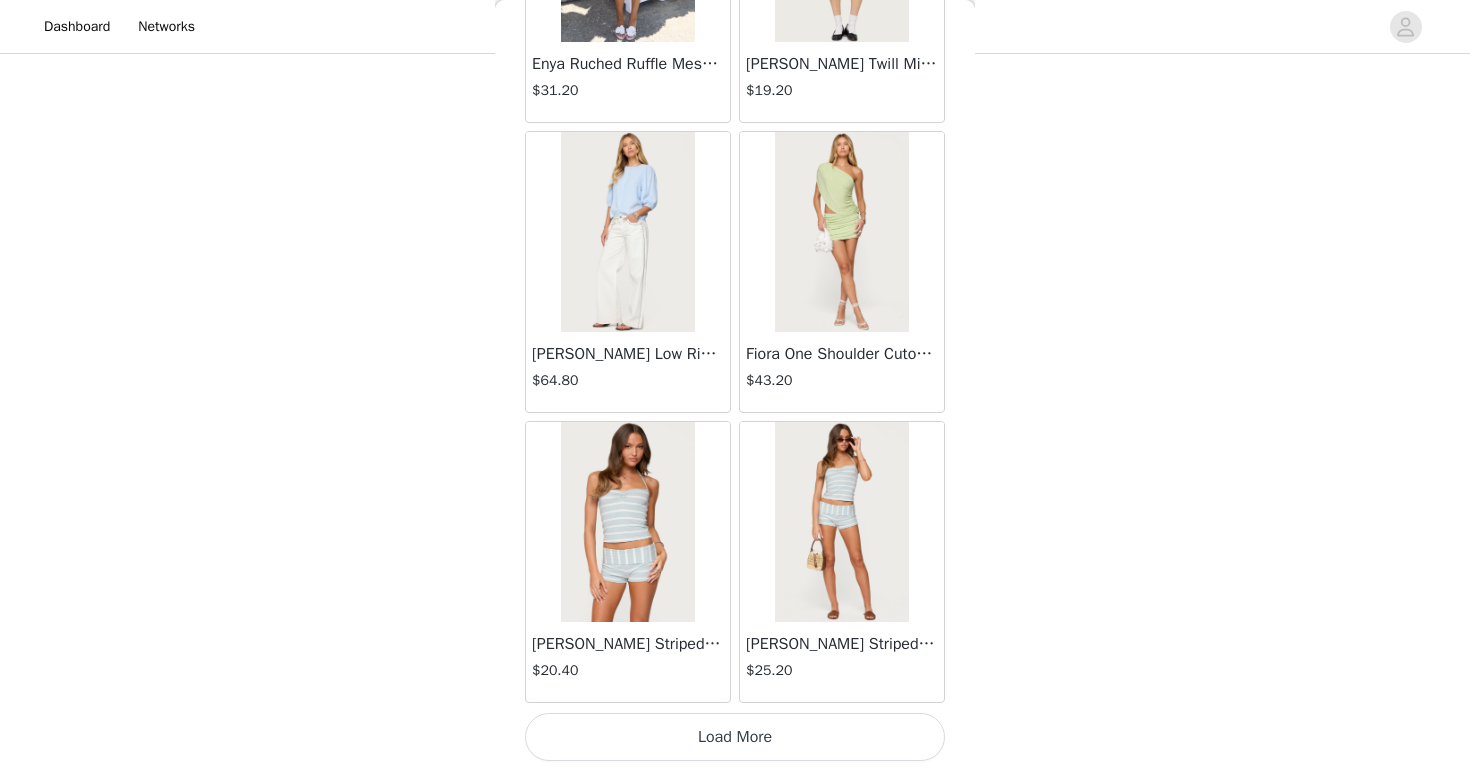 click on "Load More" at bounding box center [735, 737] 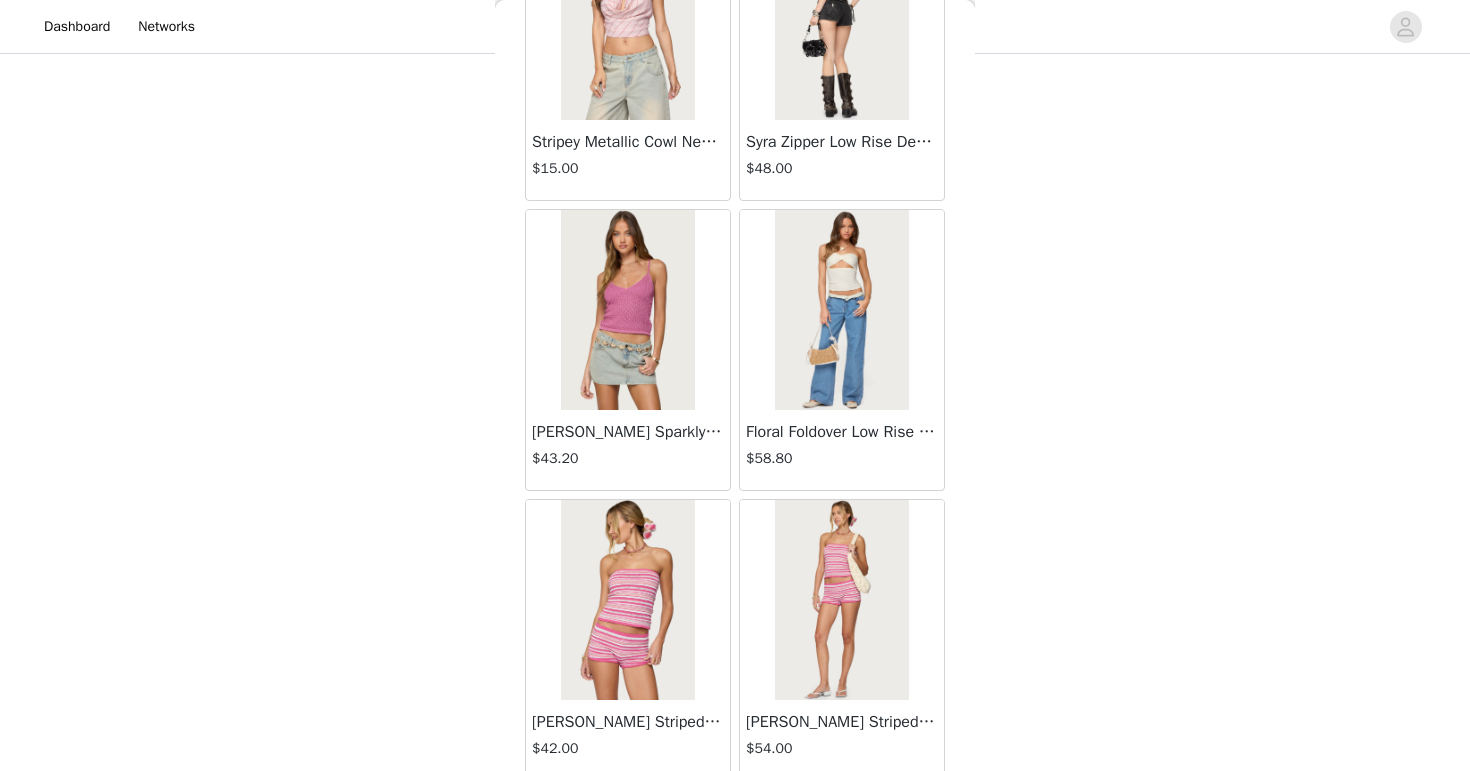 scroll, scrollTop: 8089, scrollLeft: 0, axis: vertical 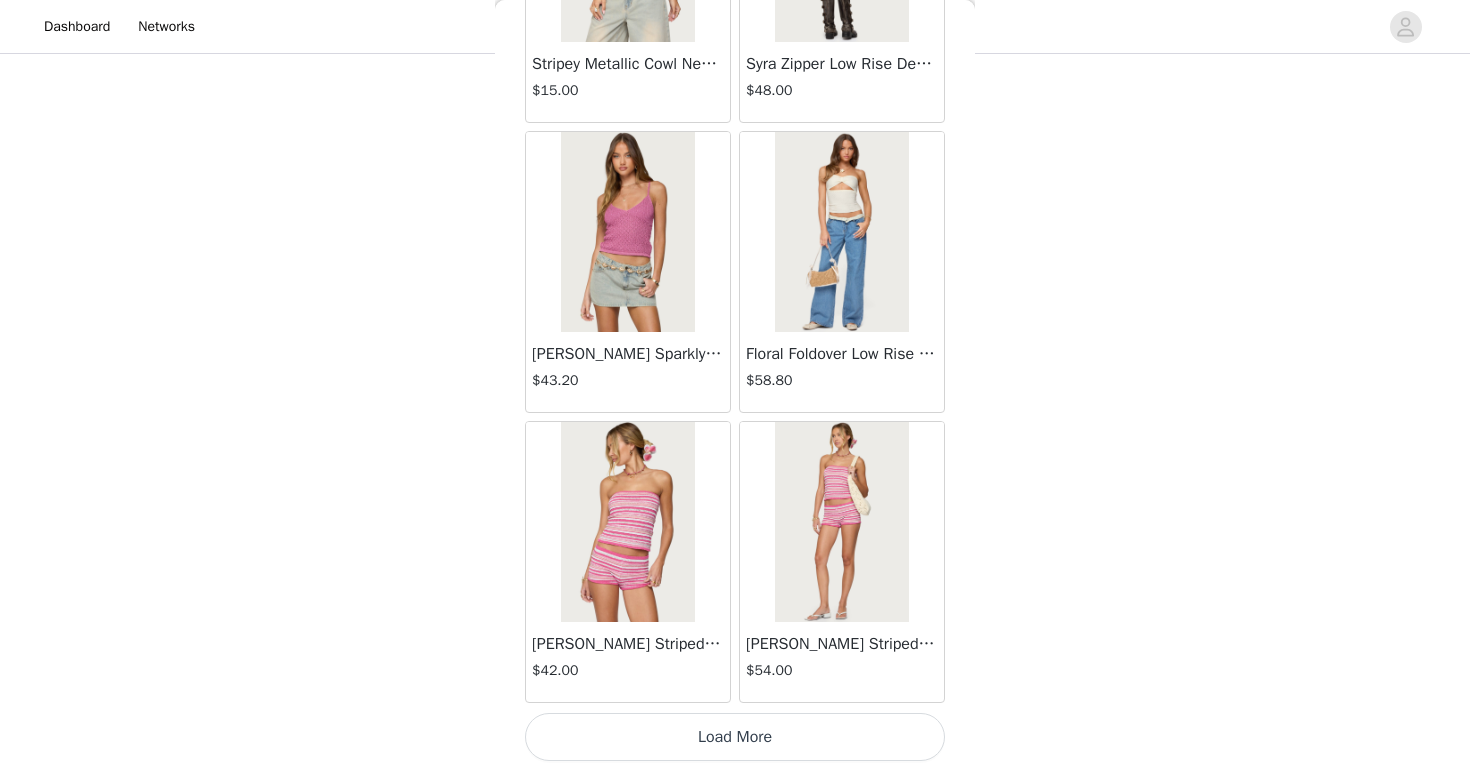 click on "Load More" at bounding box center [735, 737] 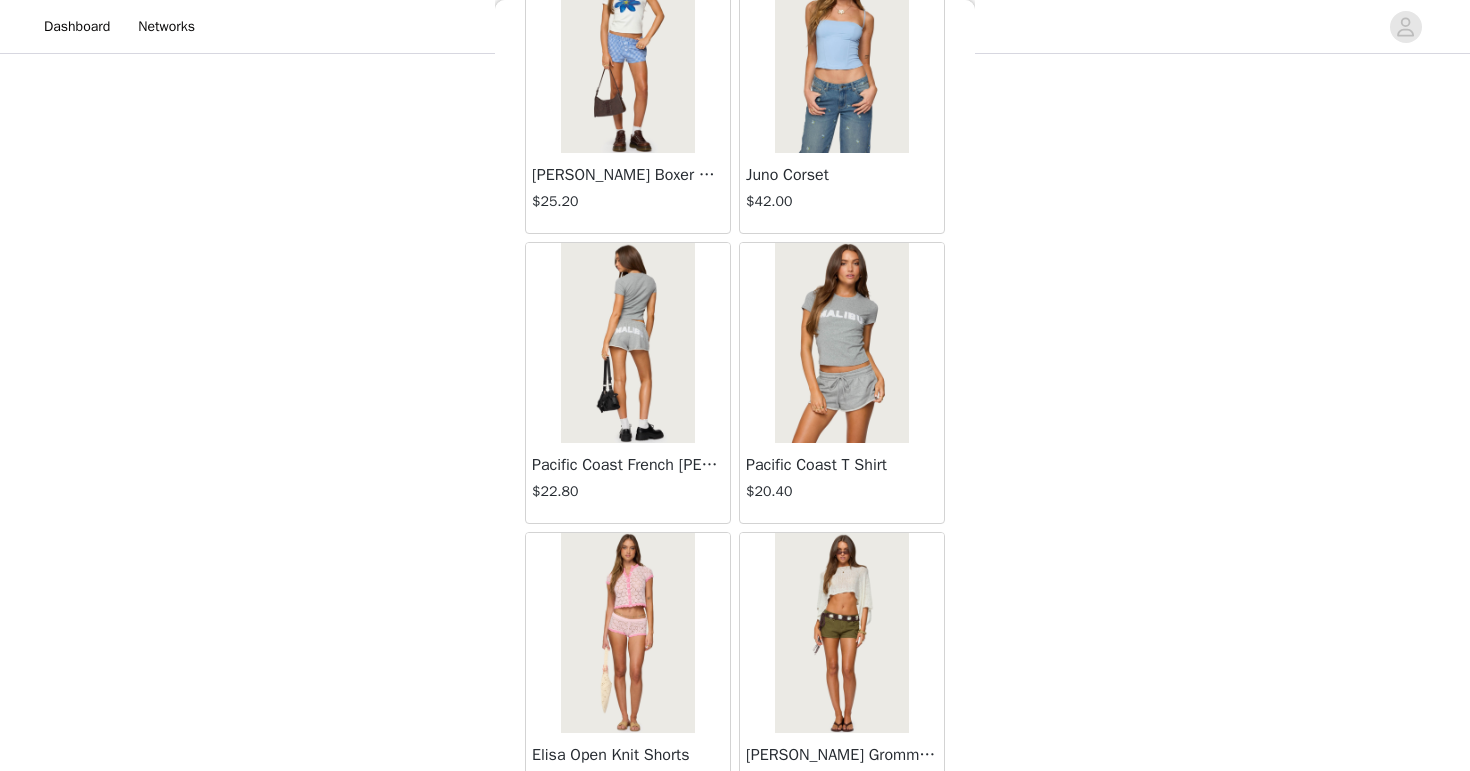scroll, scrollTop: 10592, scrollLeft: 0, axis: vertical 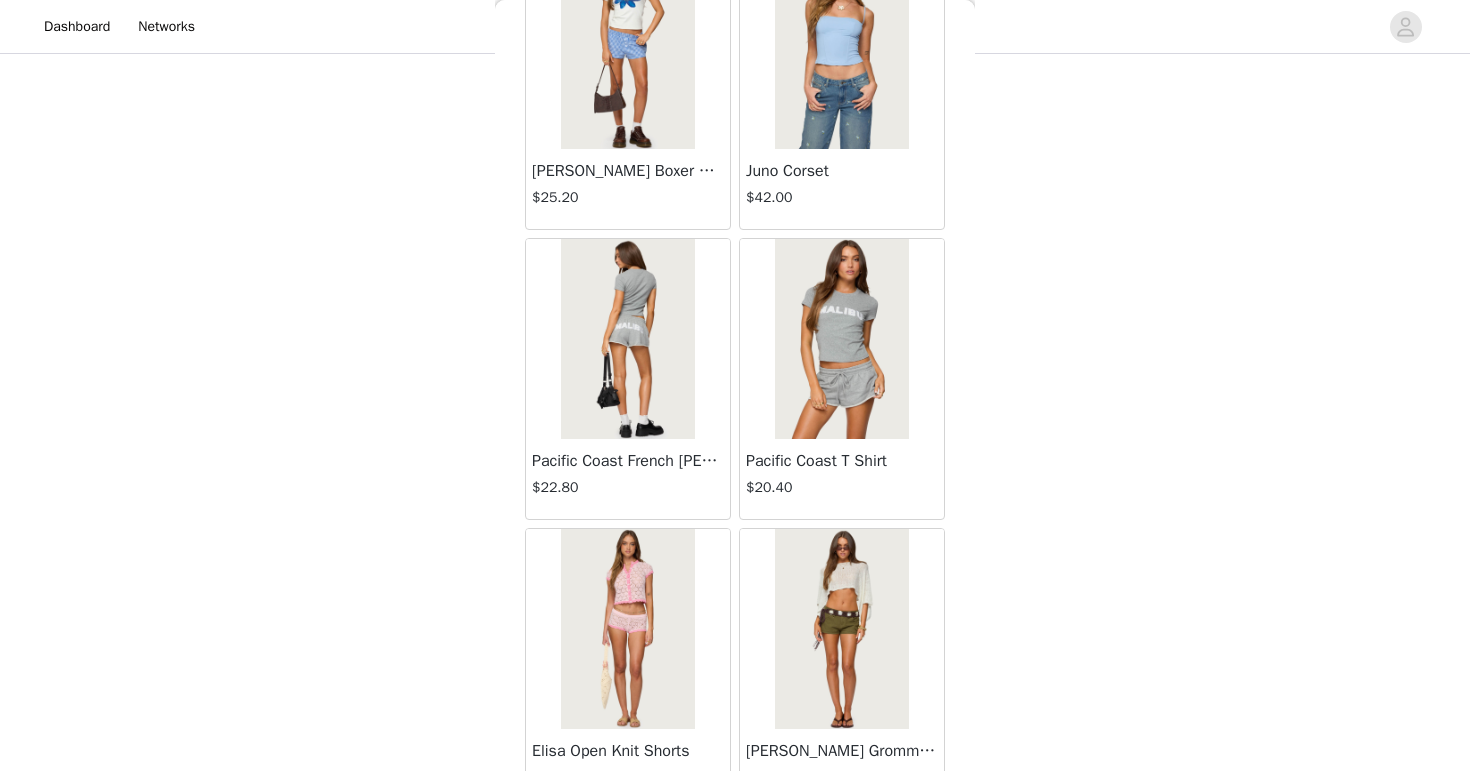 click at bounding box center [627, 339] 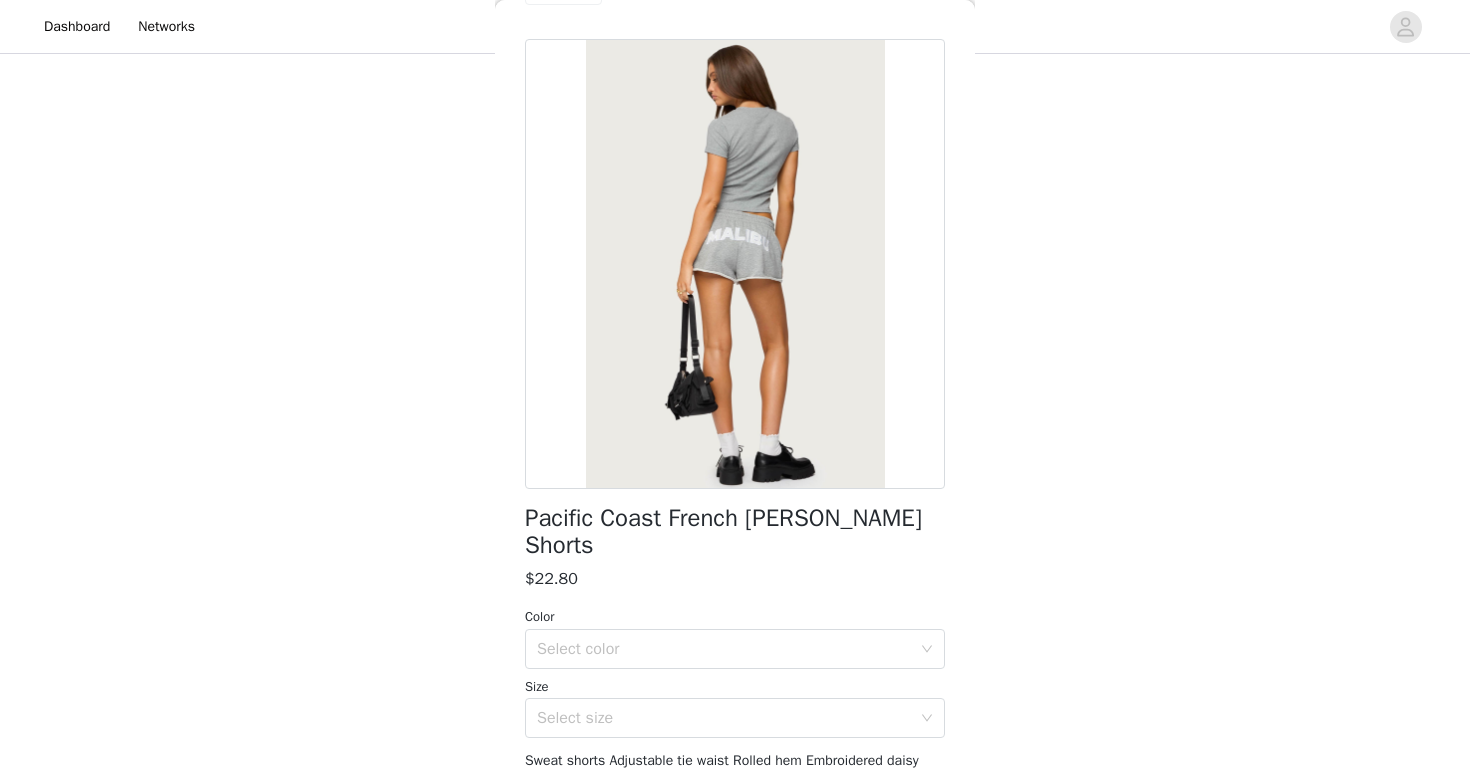 scroll, scrollTop: 65, scrollLeft: 0, axis: vertical 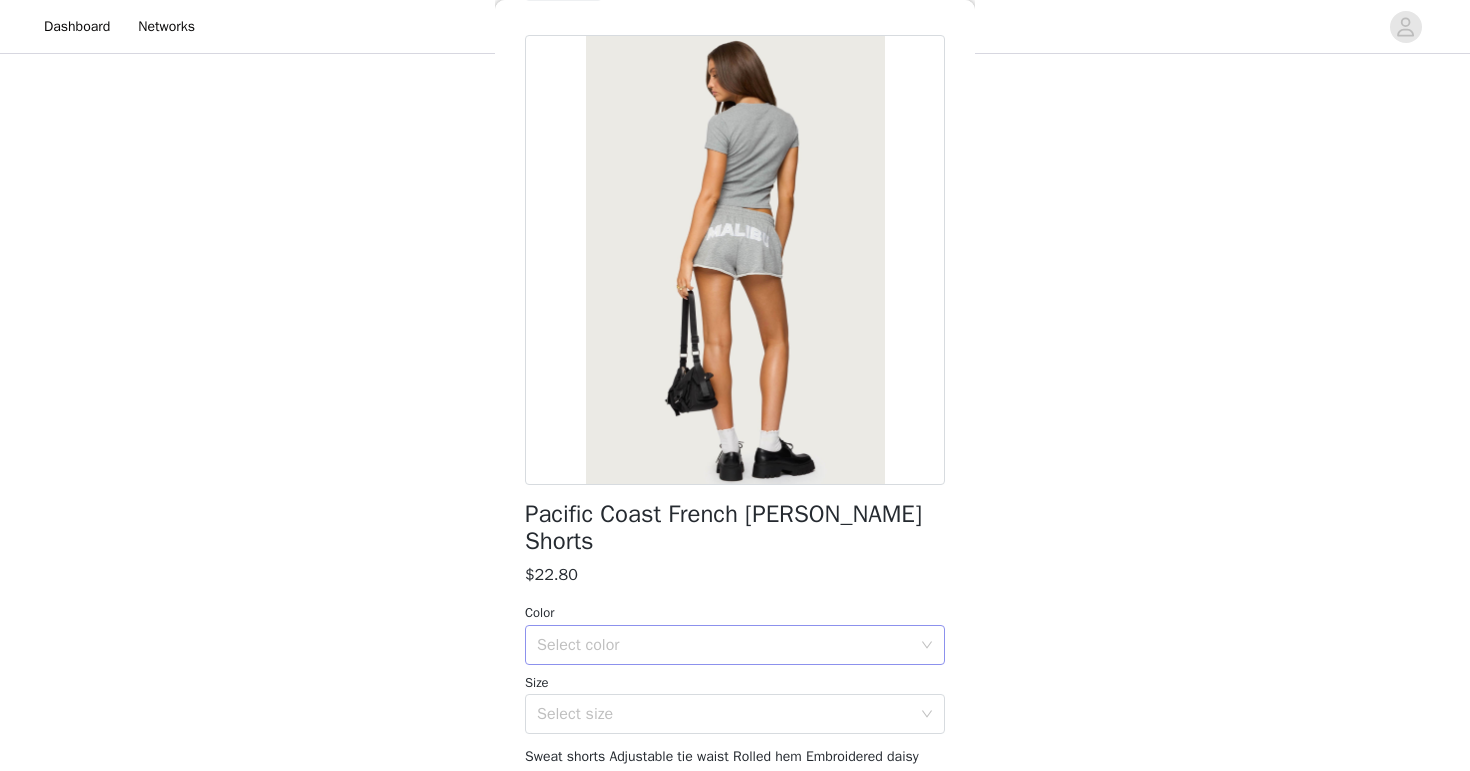 click on "Select color" at bounding box center (724, 645) 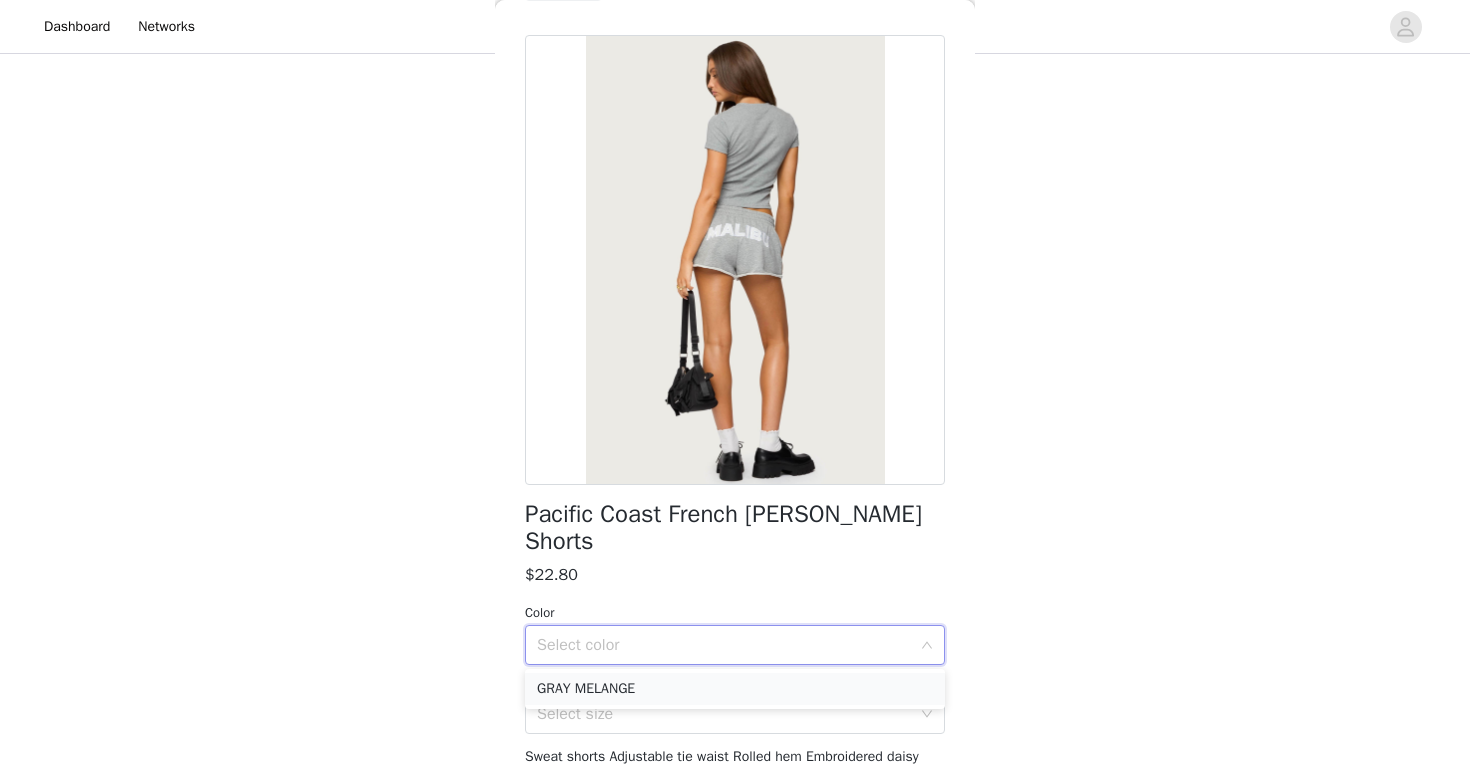 click on "GRAY MELANGE" at bounding box center (735, 689) 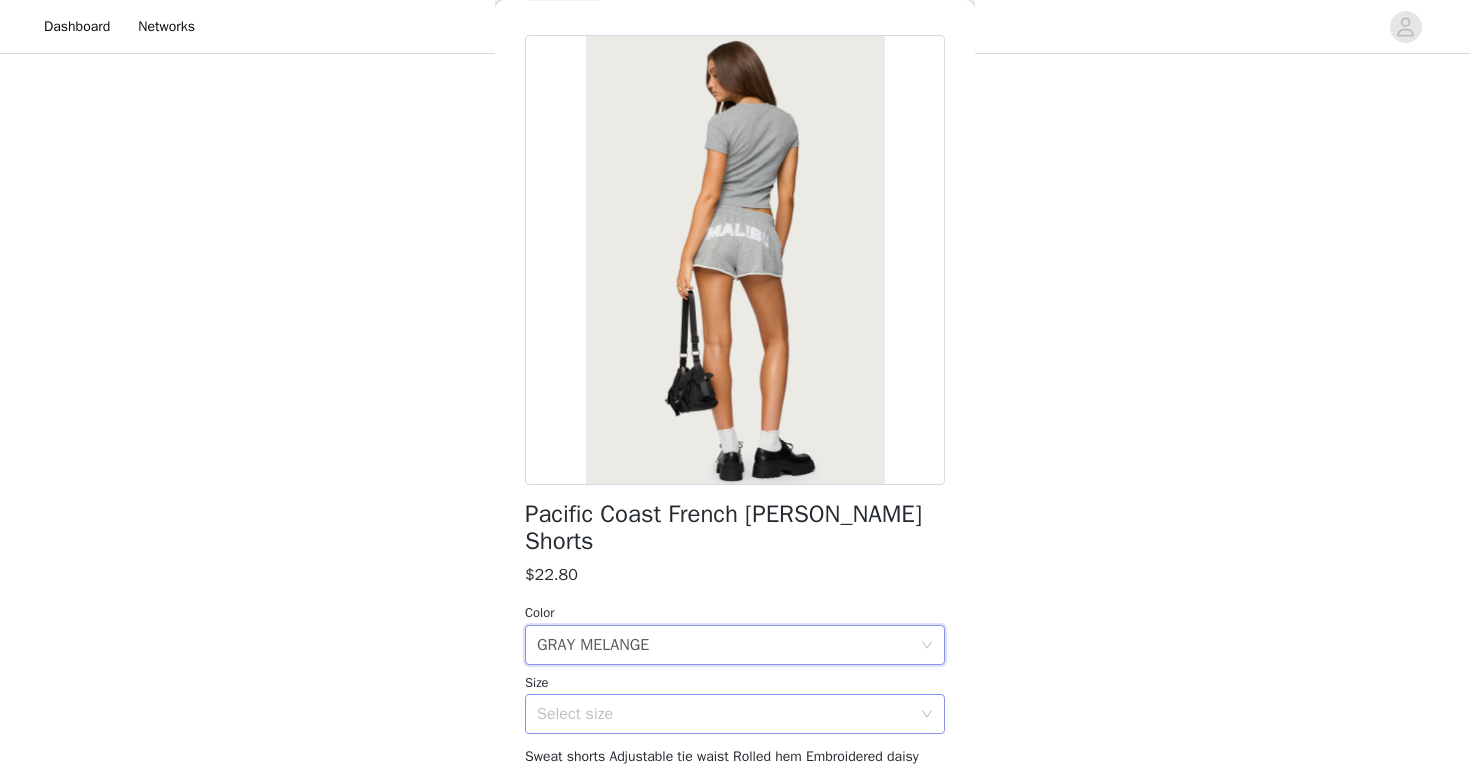 click on "Select size" at bounding box center (724, 714) 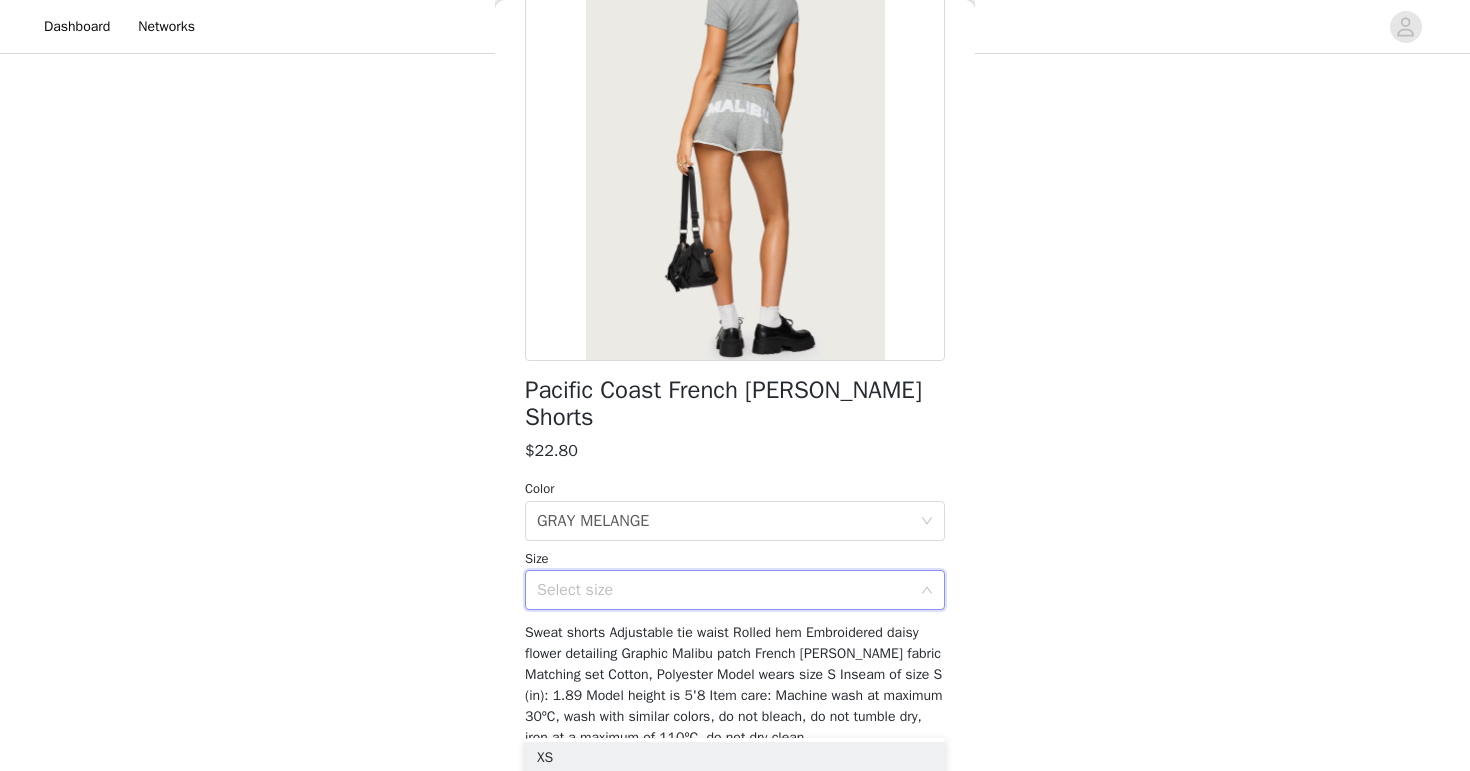 scroll, scrollTop: 198, scrollLeft: 0, axis: vertical 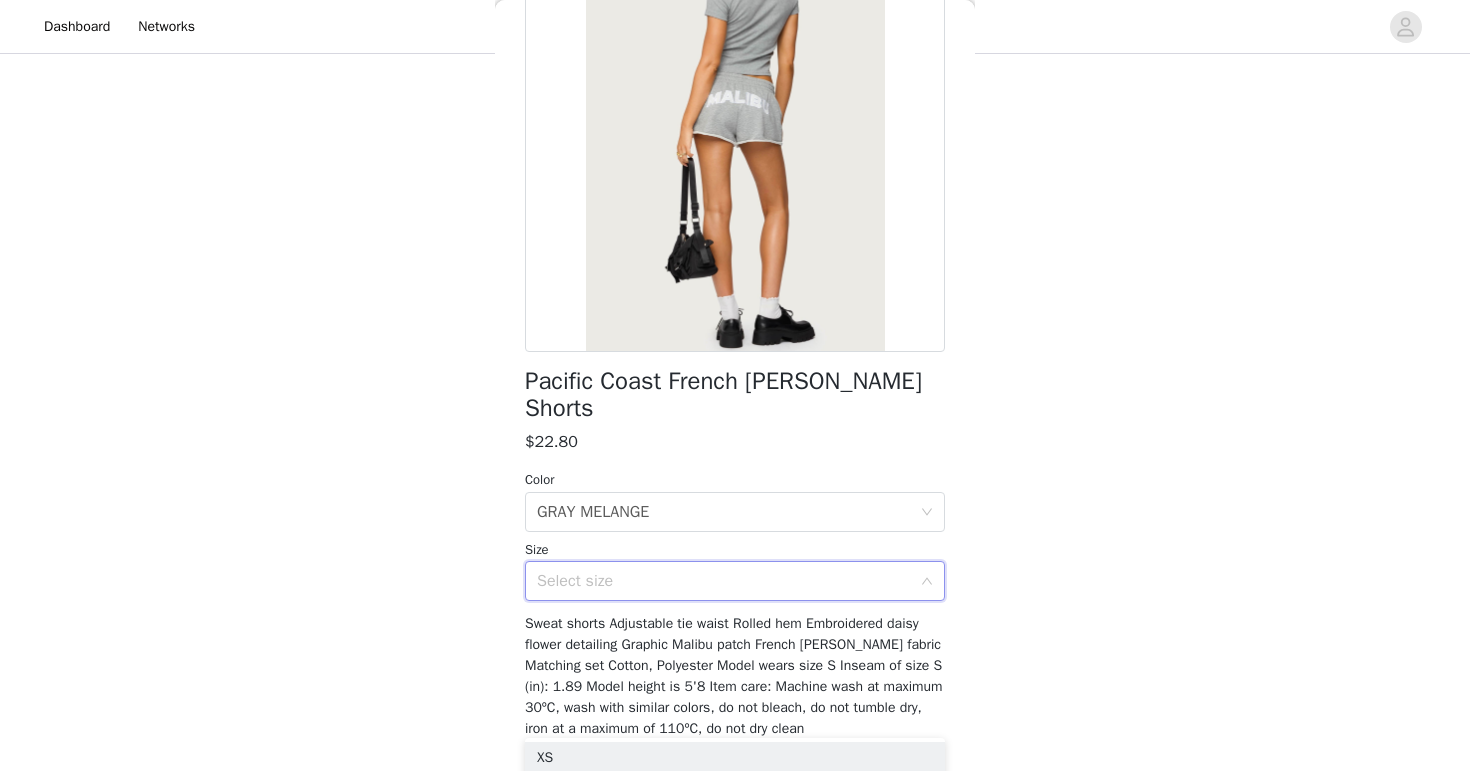 click on "Select size" at bounding box center (724, 581) 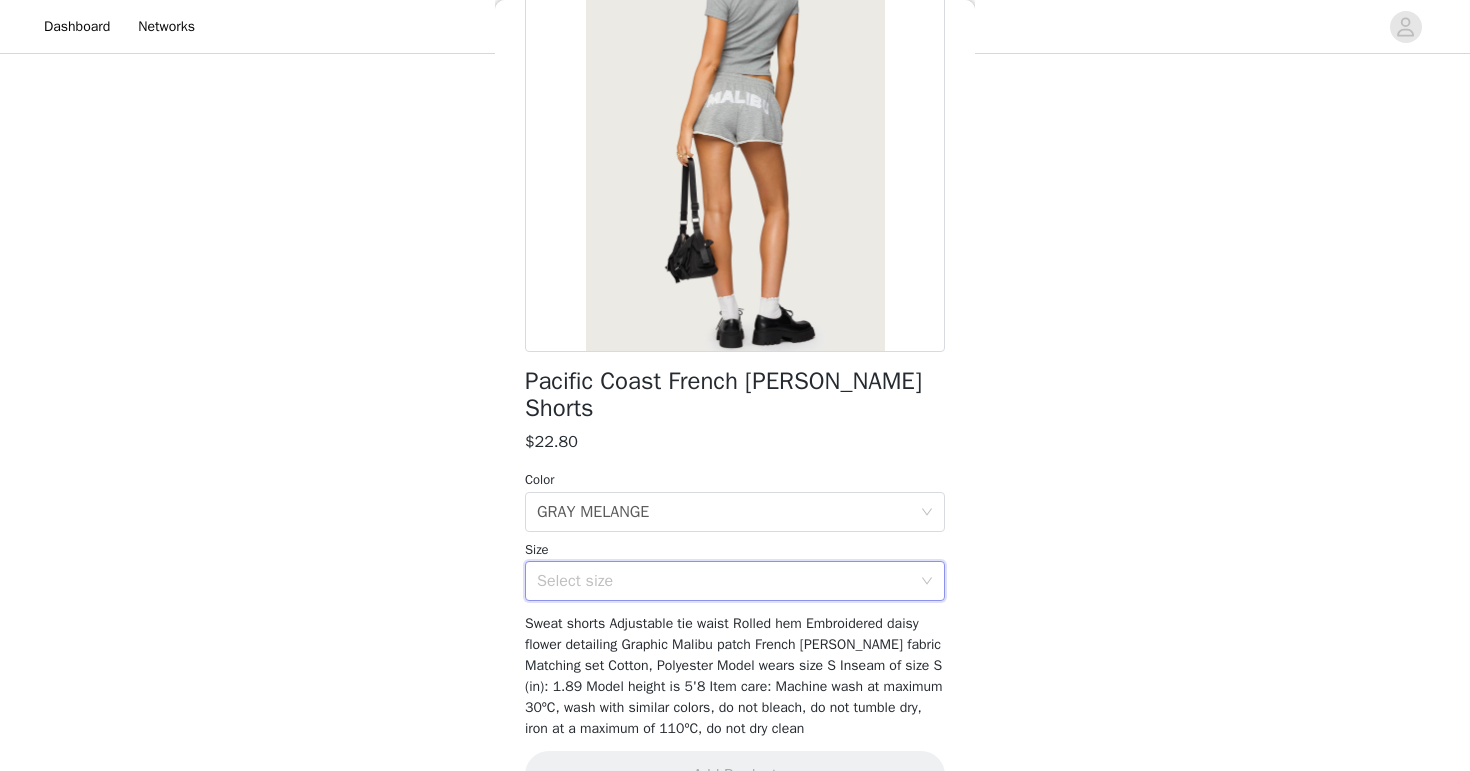 click on "Select size" at bounding box center [724, 581] 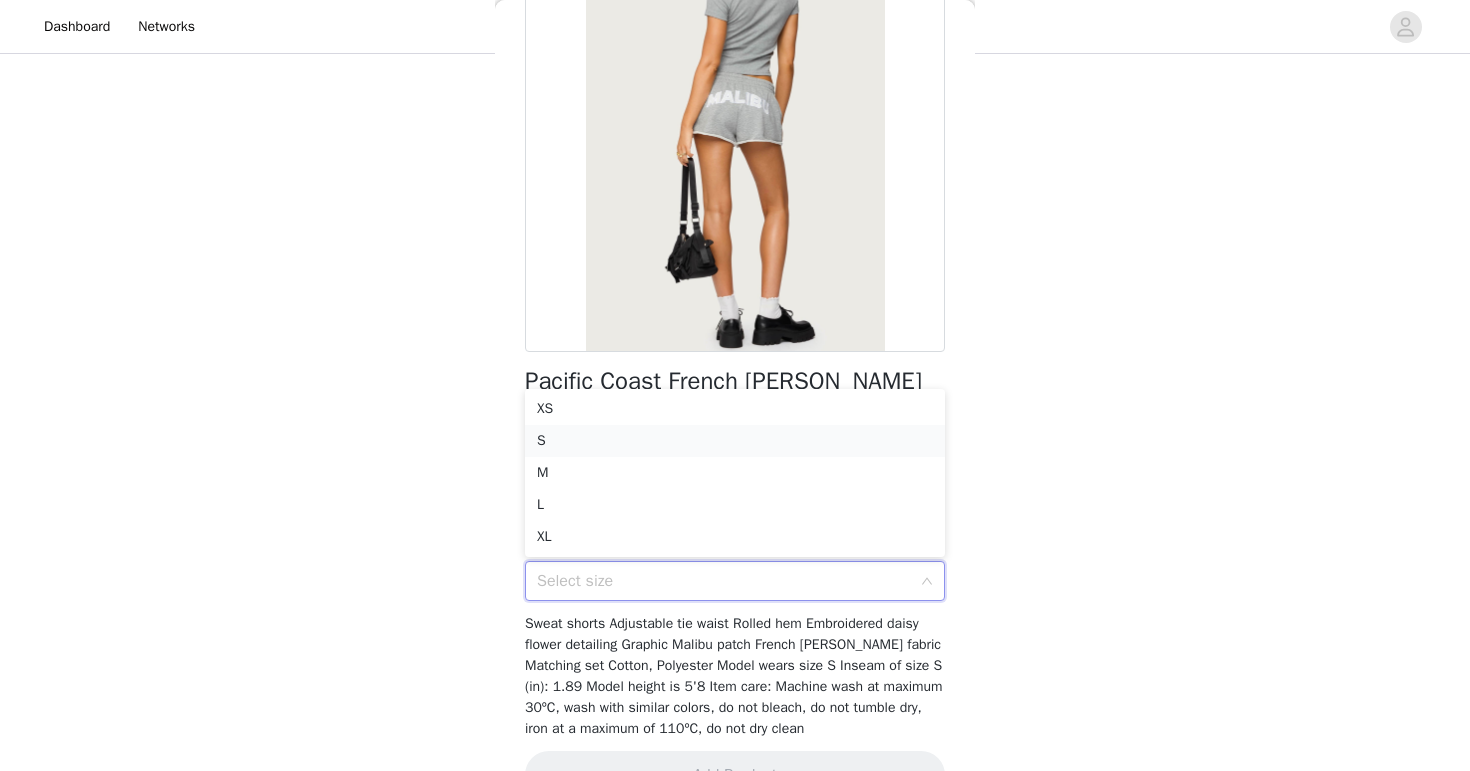 click on "S" at bounding box center (735, 441) 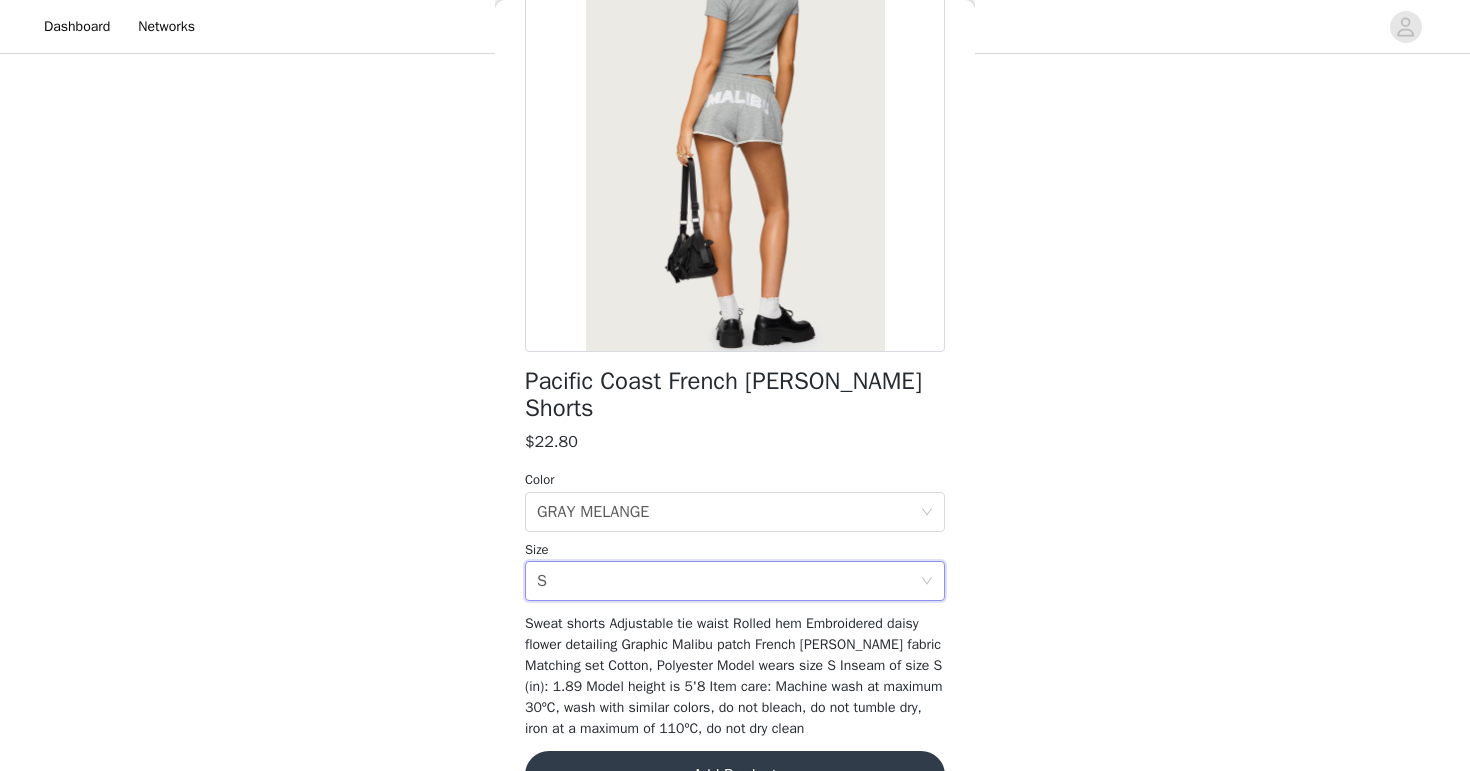 scroll, scrollTop: 250, scrollLeft: 0, axis: vertical 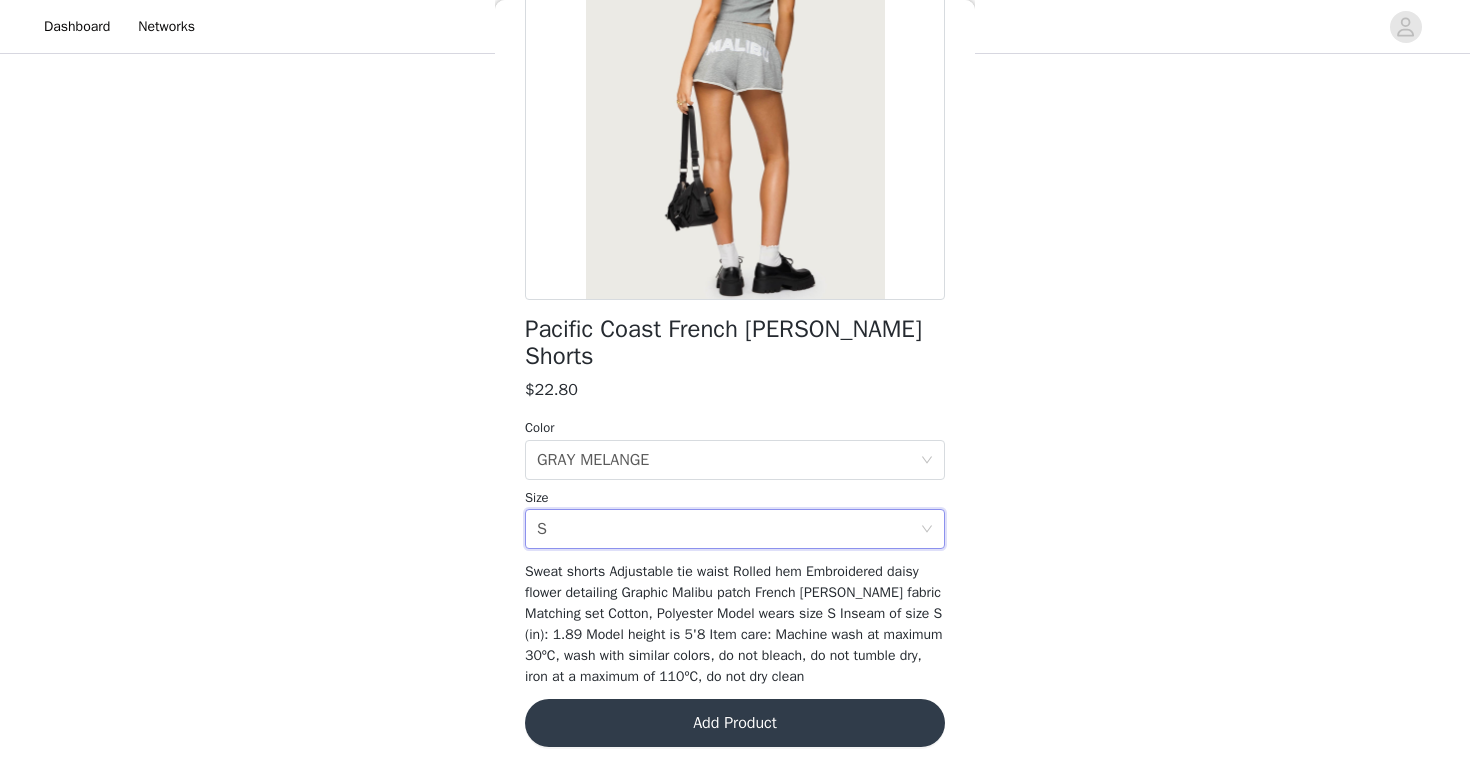 click on "Add Product" at bounding box center (735, 723) 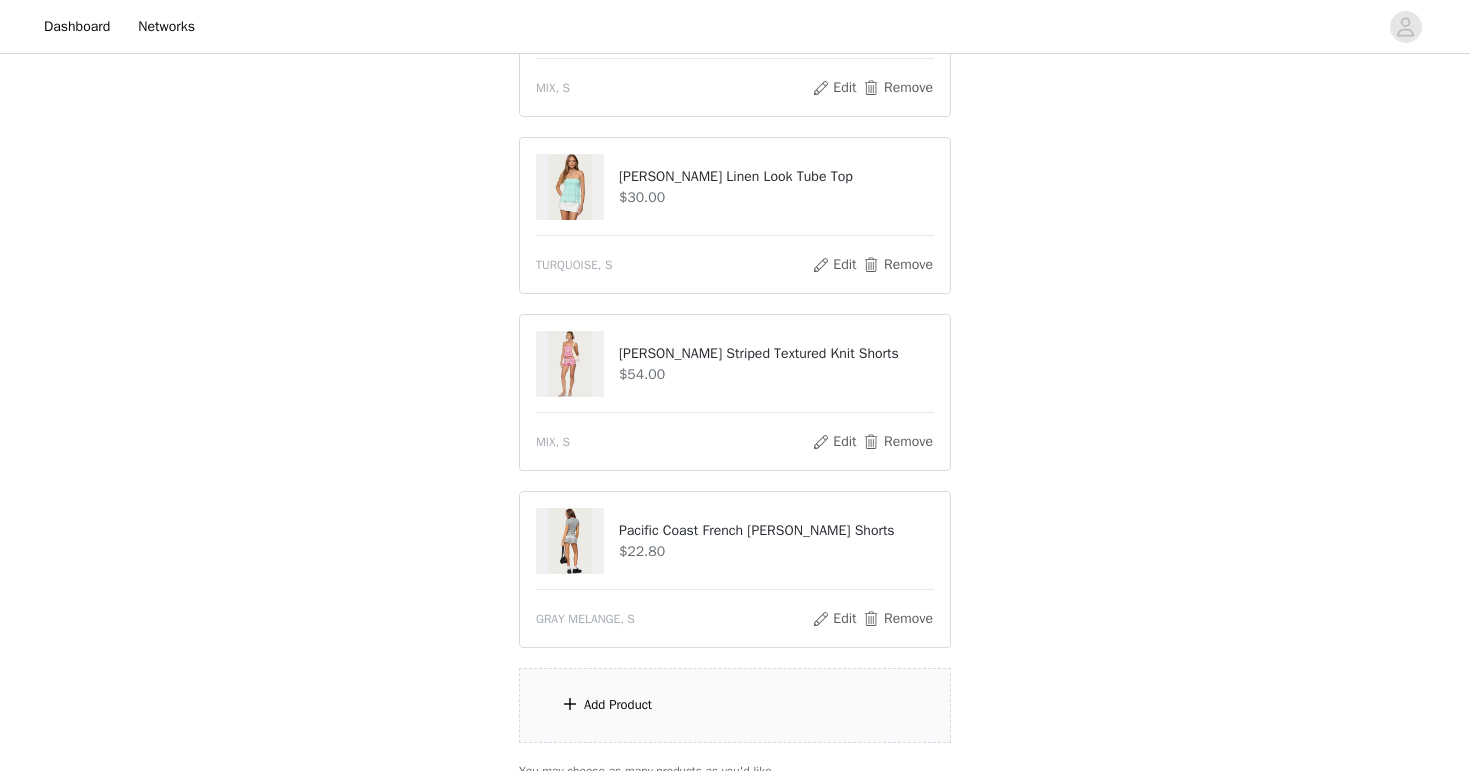scroll, scrollTop: 1378, scrollLeft: 0, axis: vertical 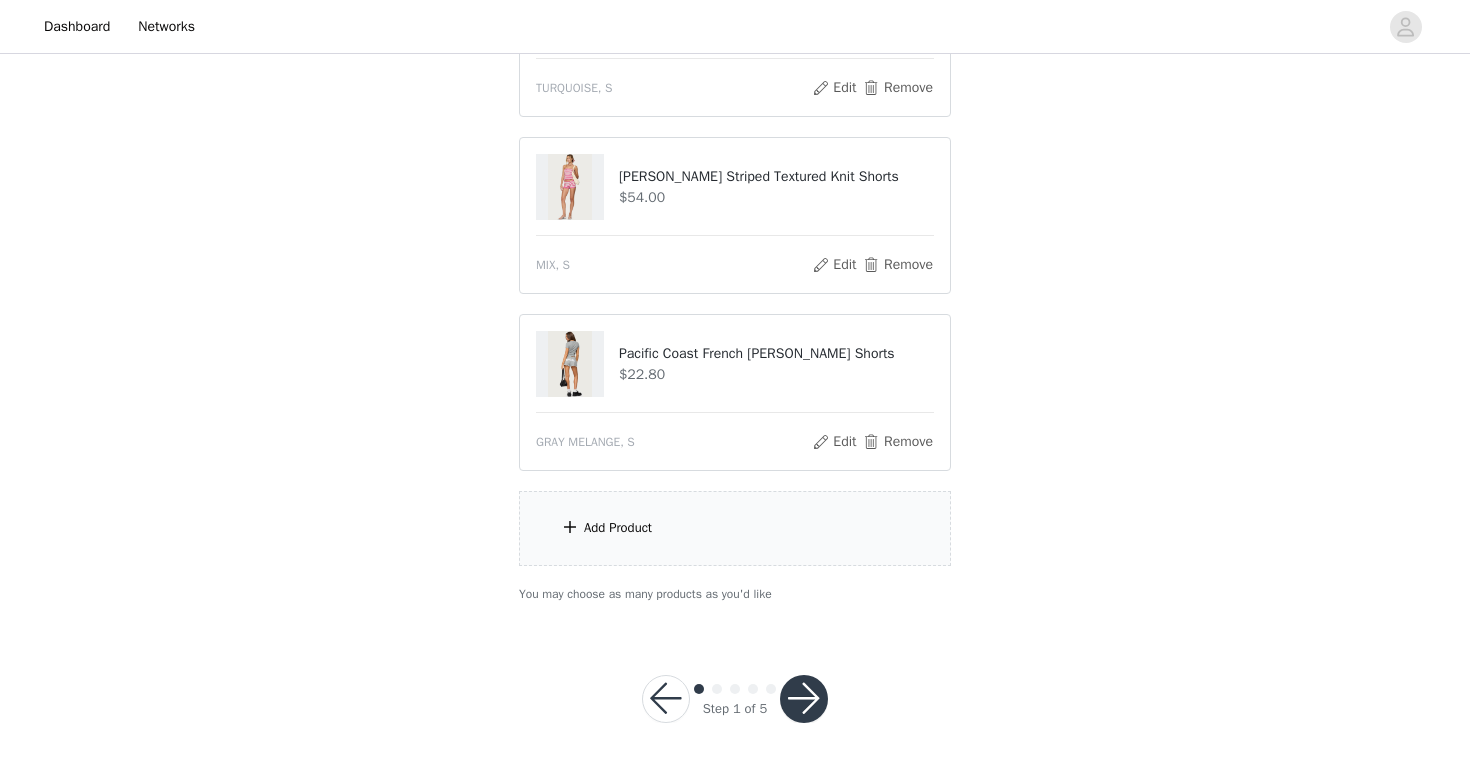 click at bounding box center (804, 699) 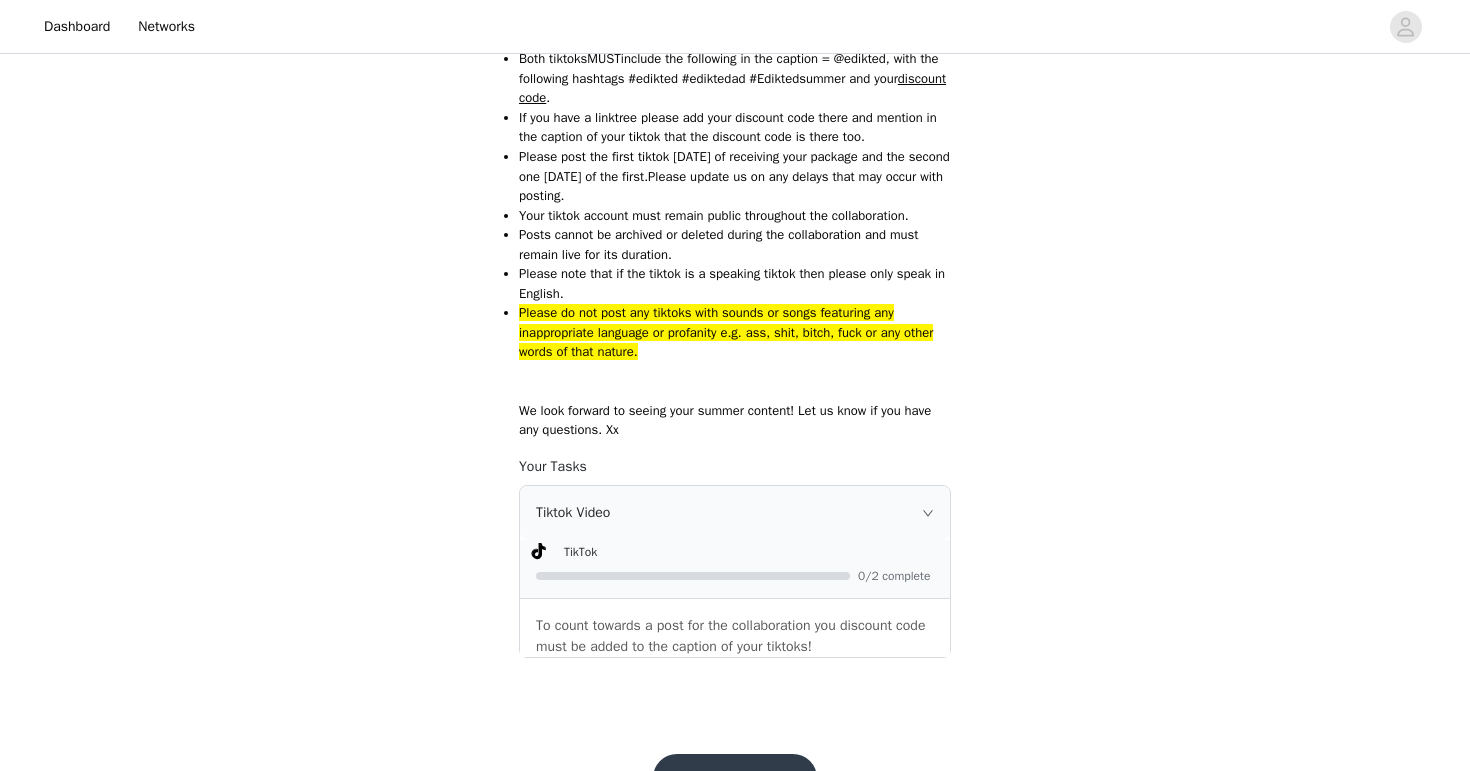 scroll, scrollTop: 920, scrollLeft: 0, axis: vertical 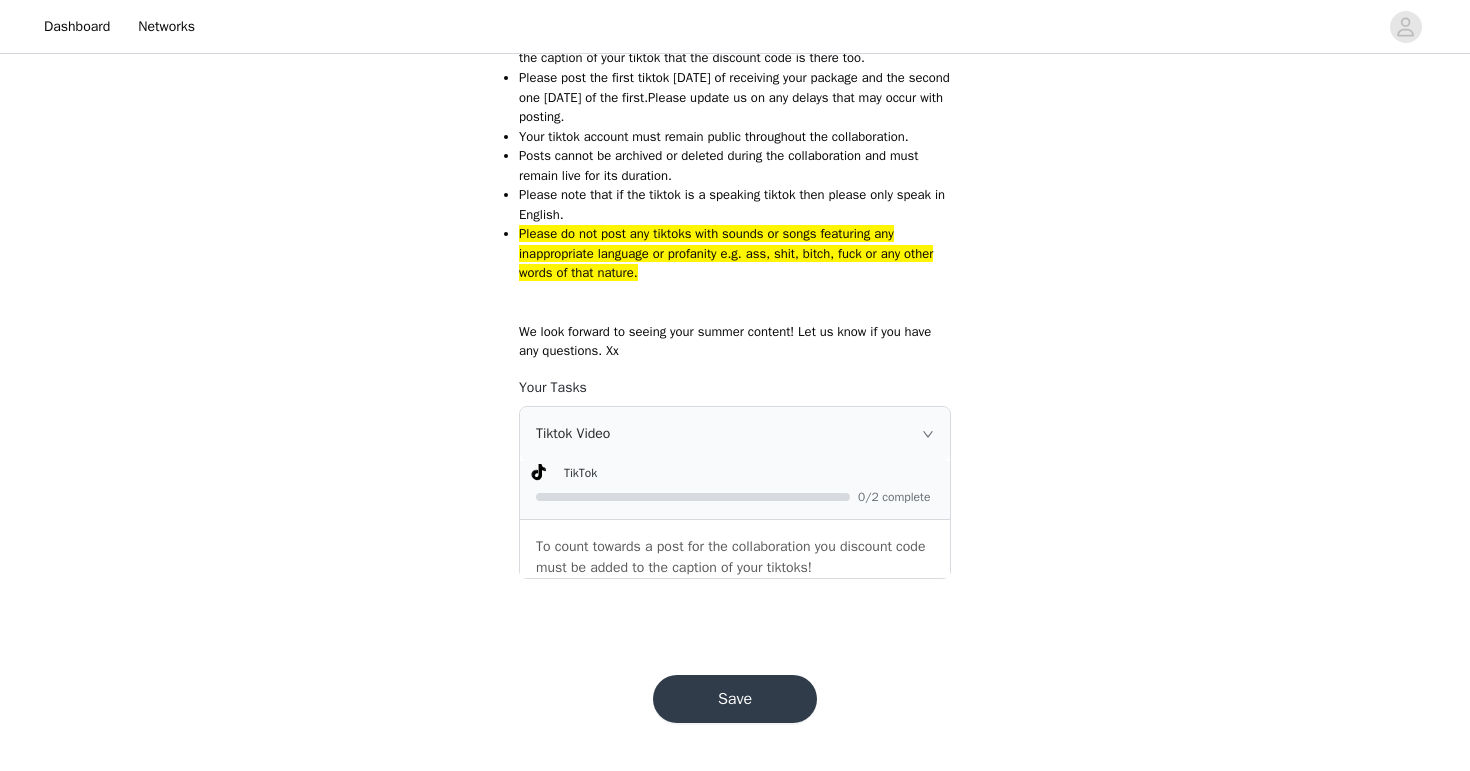 click on "Save" at bounding box center (735, 699) 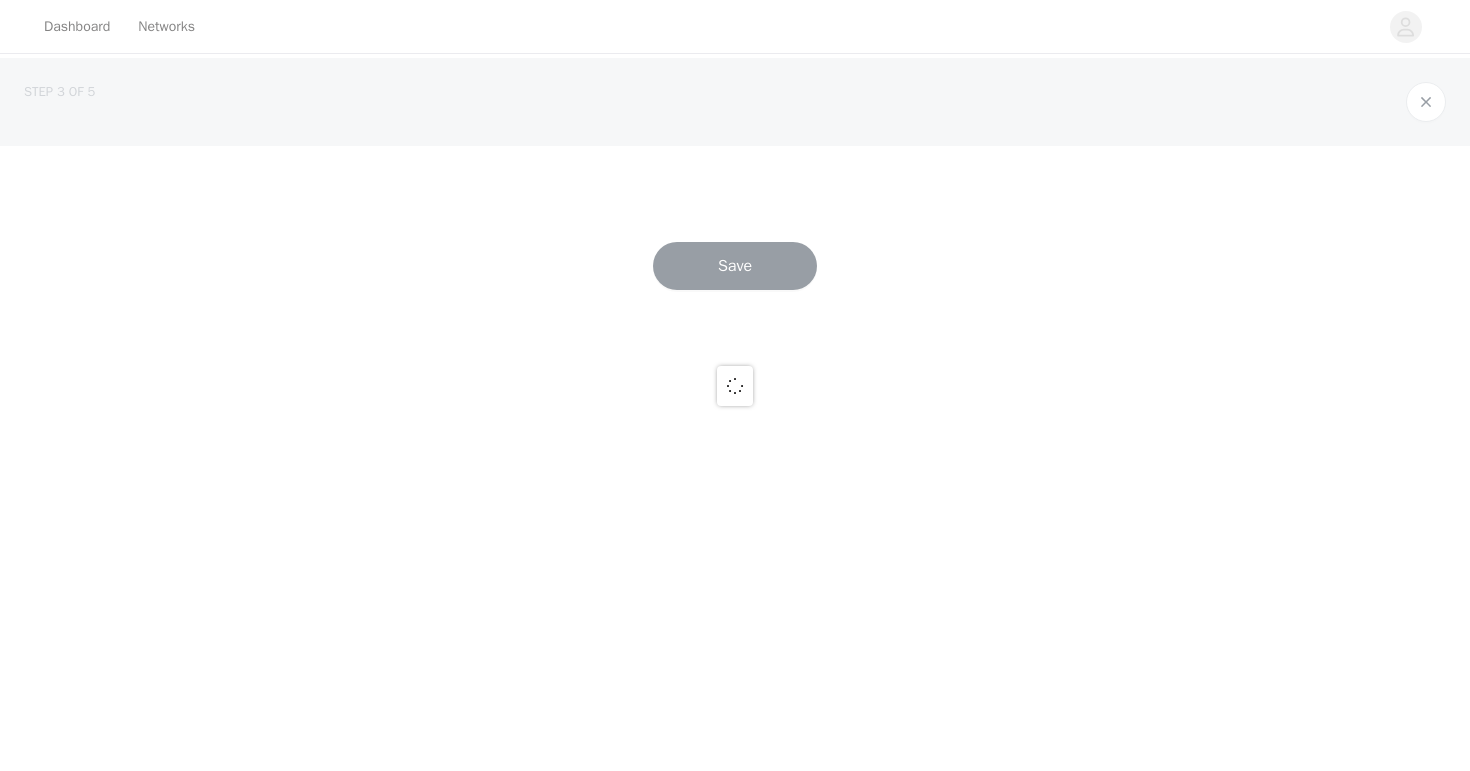 scroll, scrollTop: 0, scrollLeft: 0, axis: both 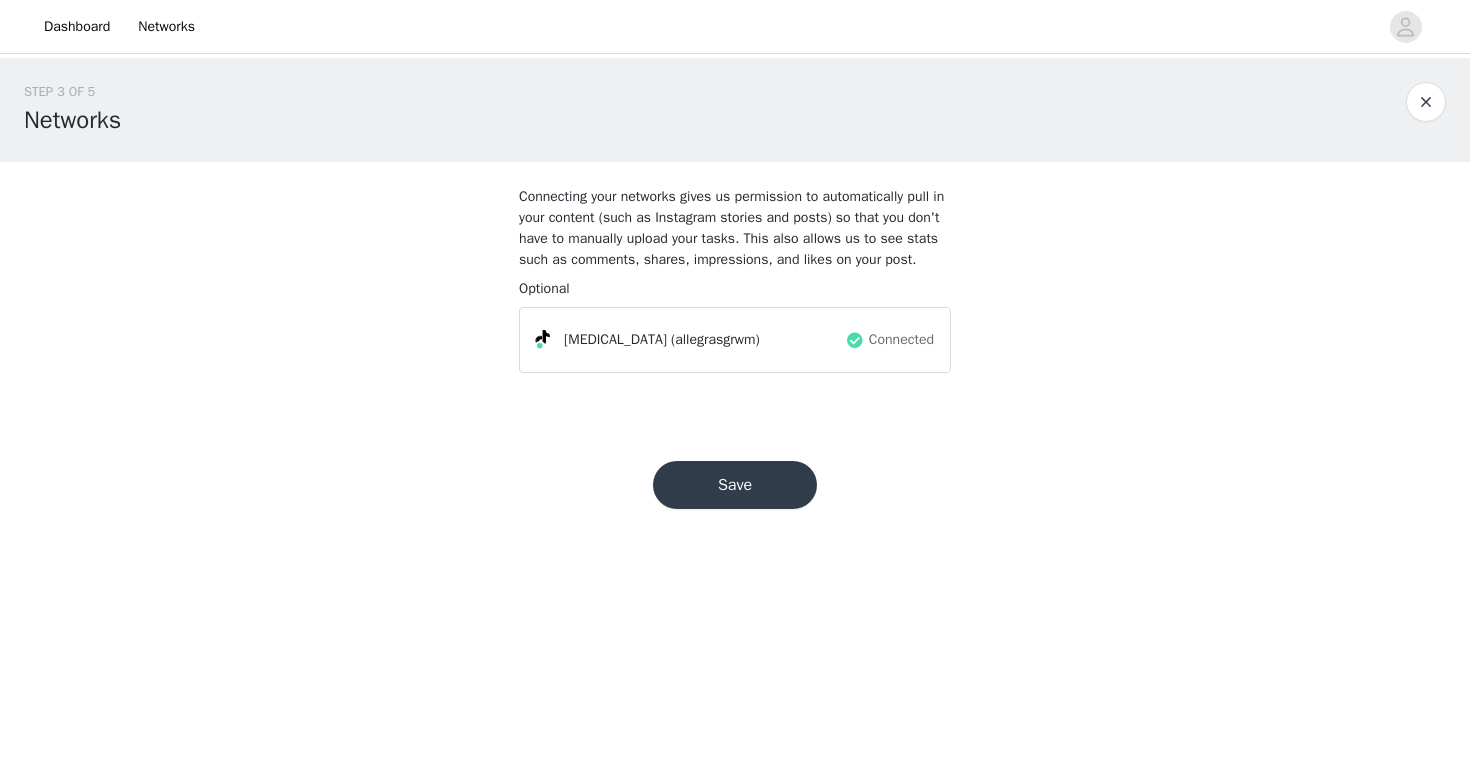 click on "Save" at bounding box center [735, 485] 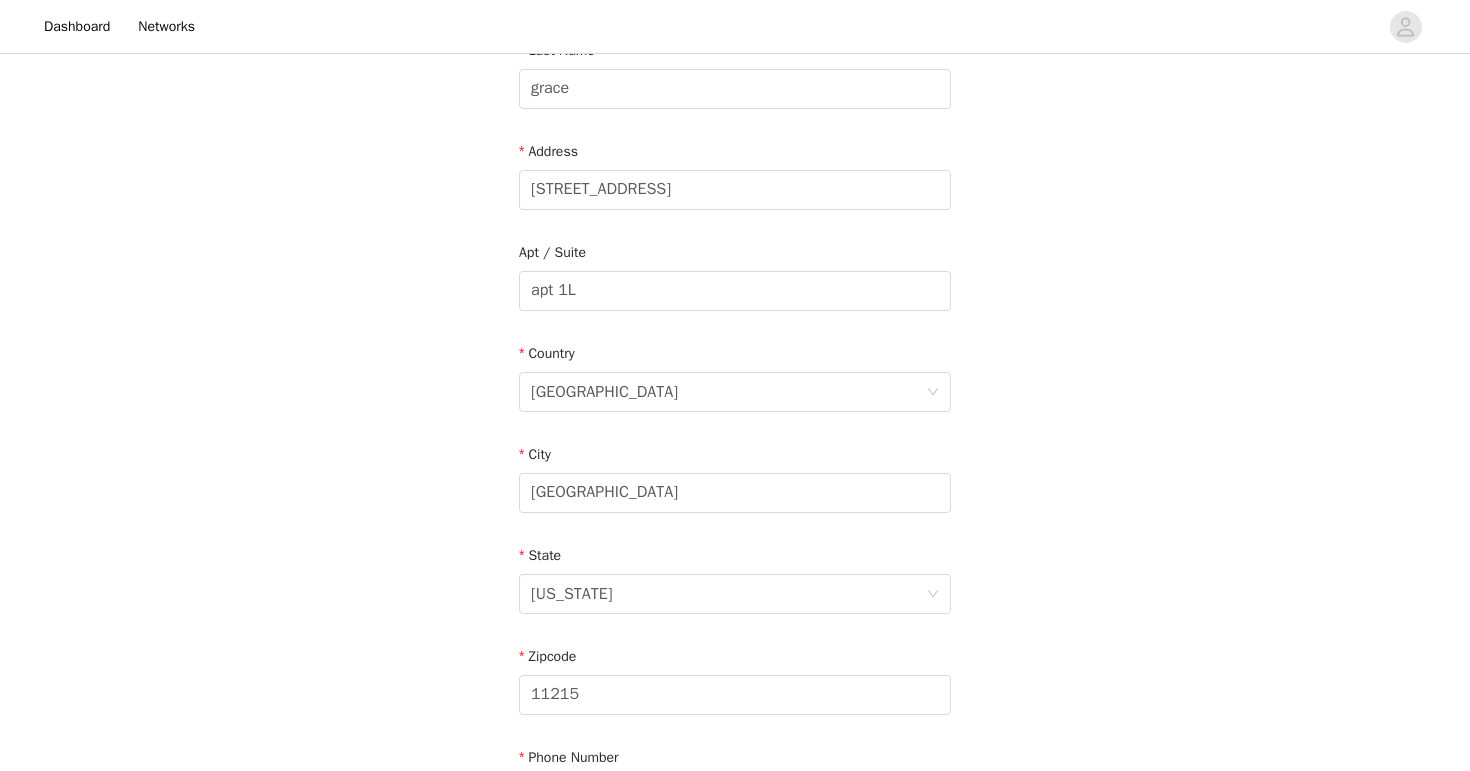 scroll, scrollTop: 592, scrollLeft: 0, axis: vertical 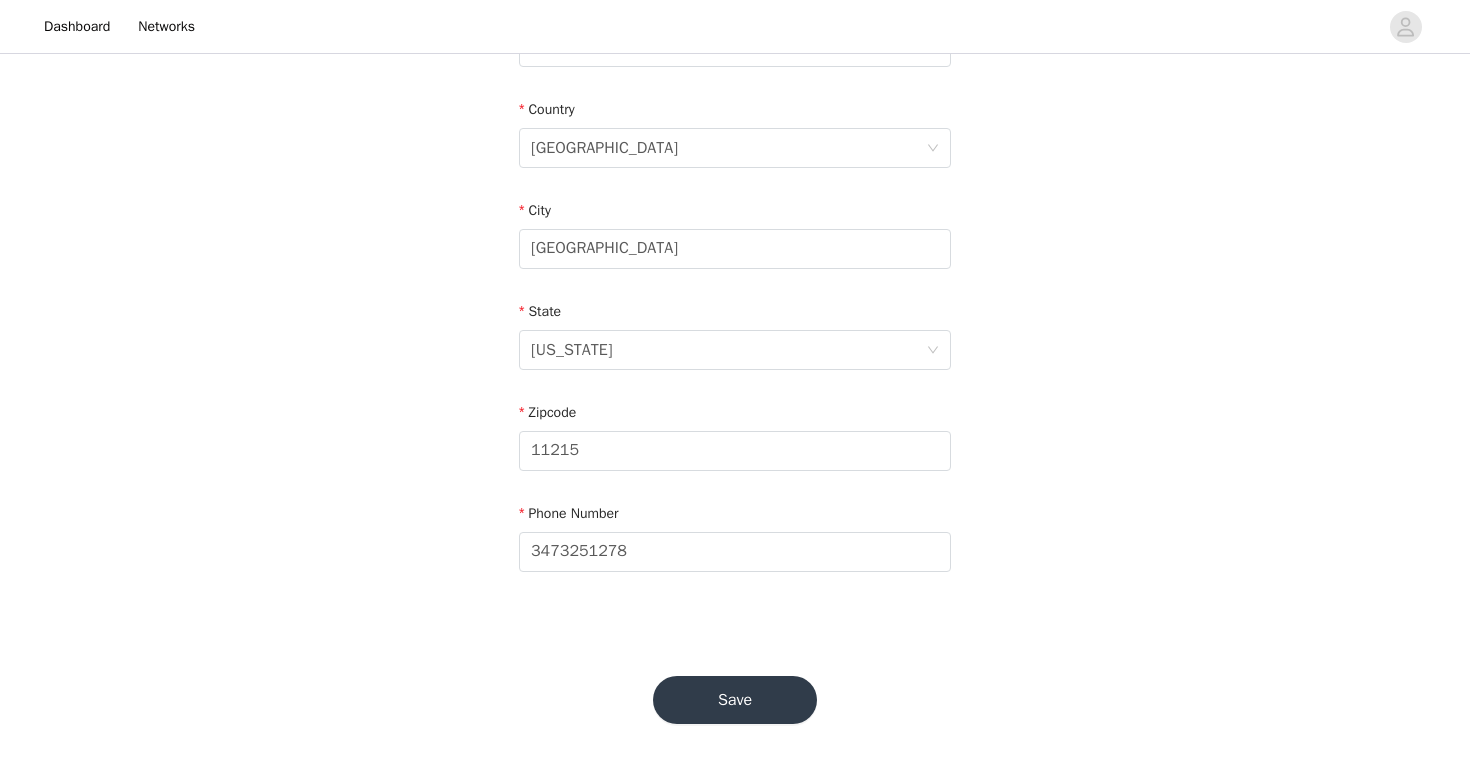 click on "Save" at bounding box center (735, 700) 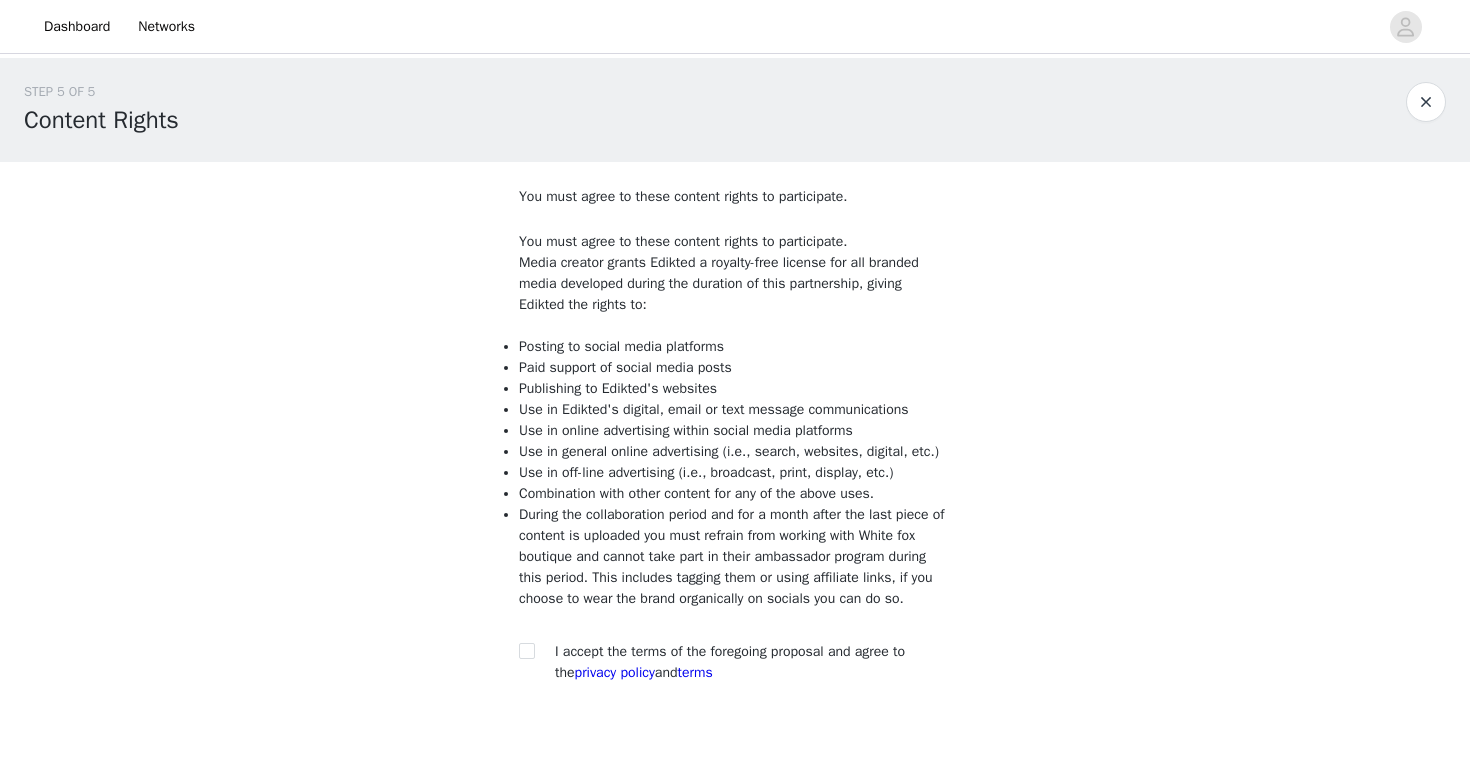 scroll, scrollTop: 153, scrollLeft: 0, axis: vertical 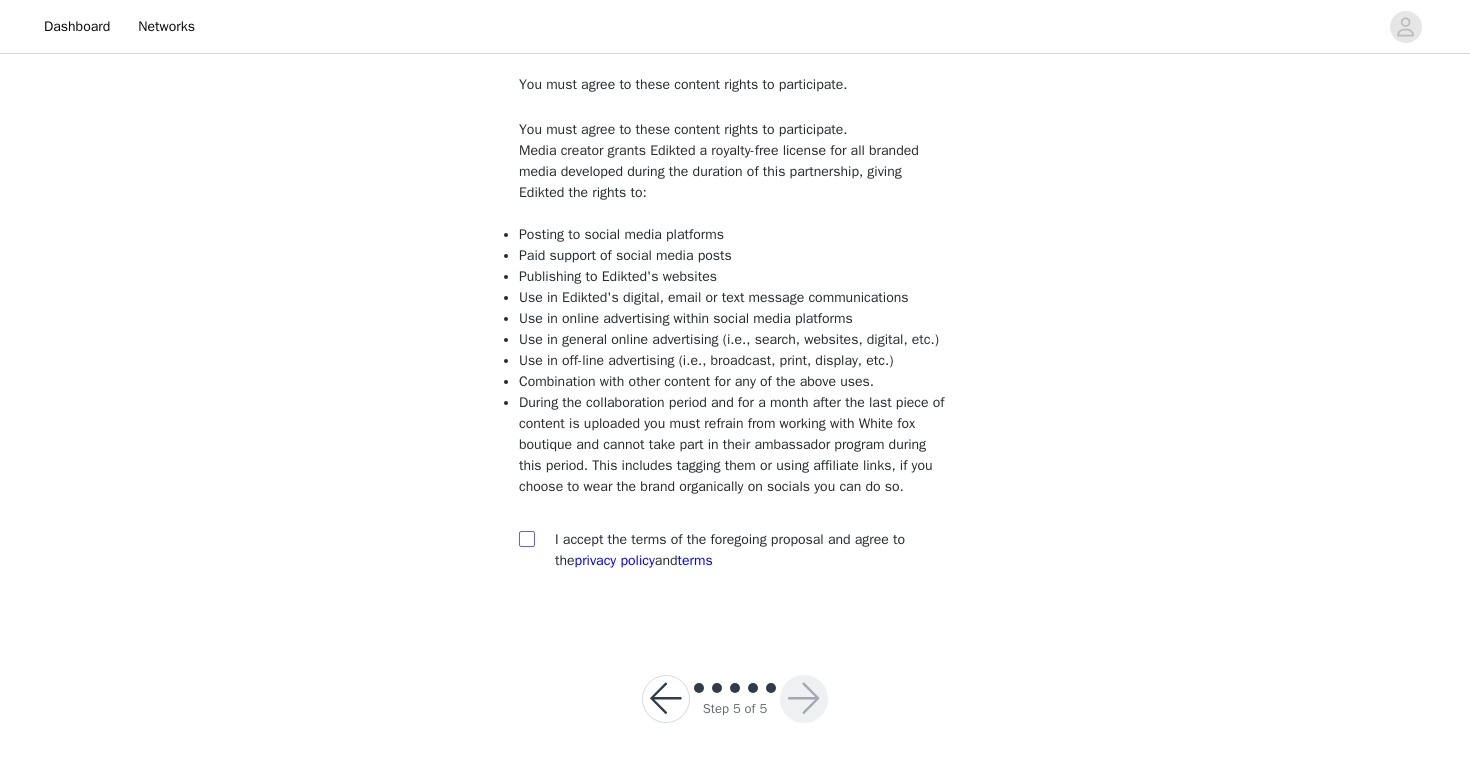 click at bounding box center [526, 538] 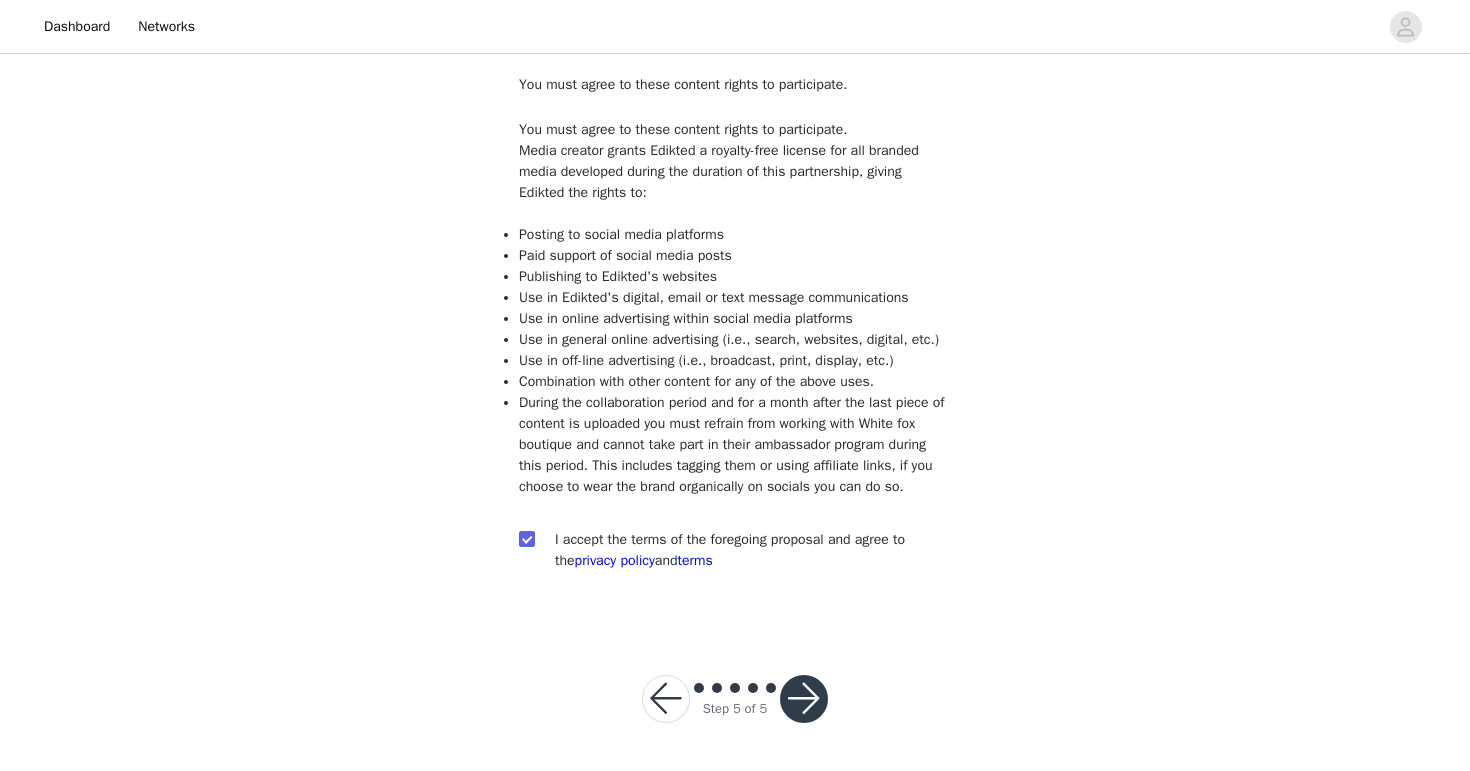 click at bounding box center [804, 699] 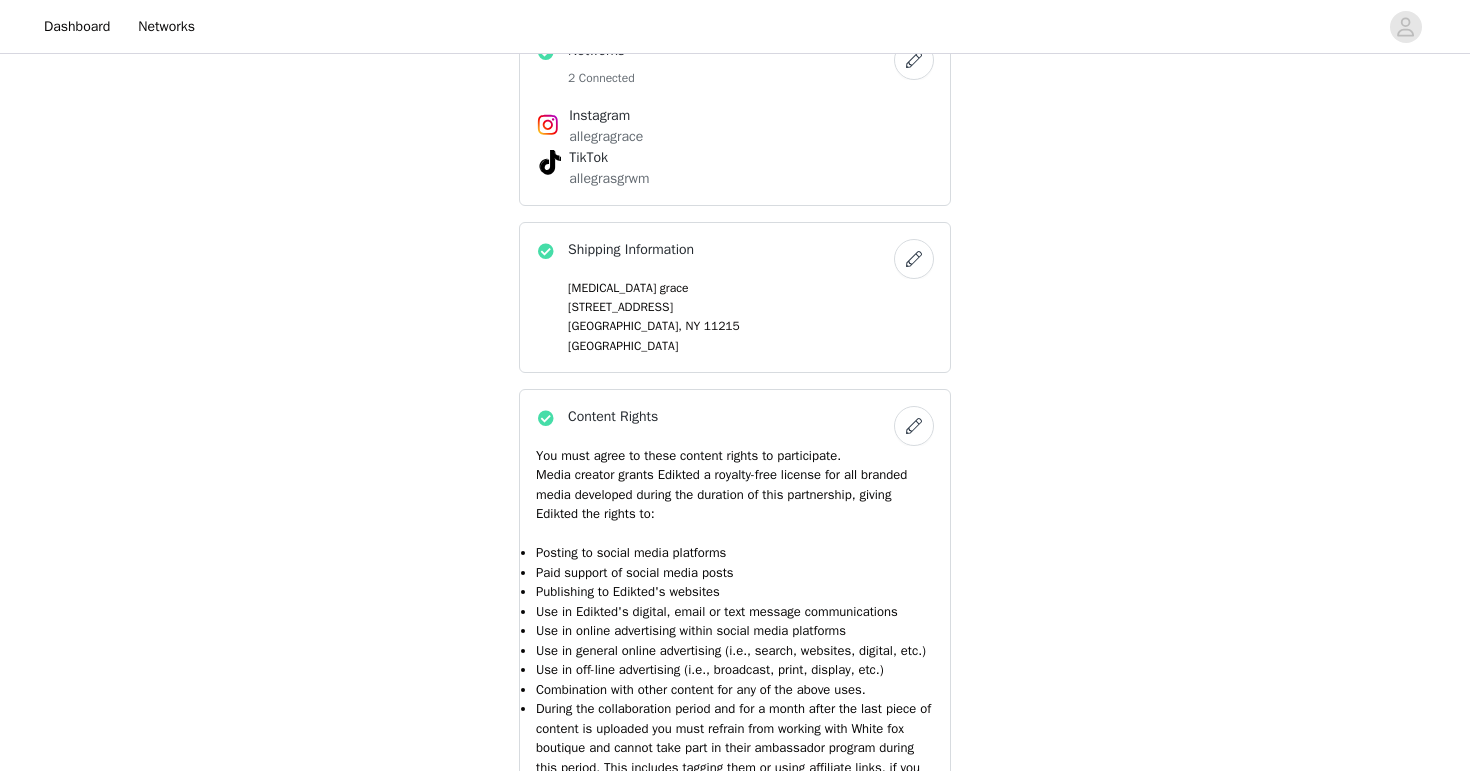 scroll, scrollTop: 2090, scrollLeft: 0, axis: vertical 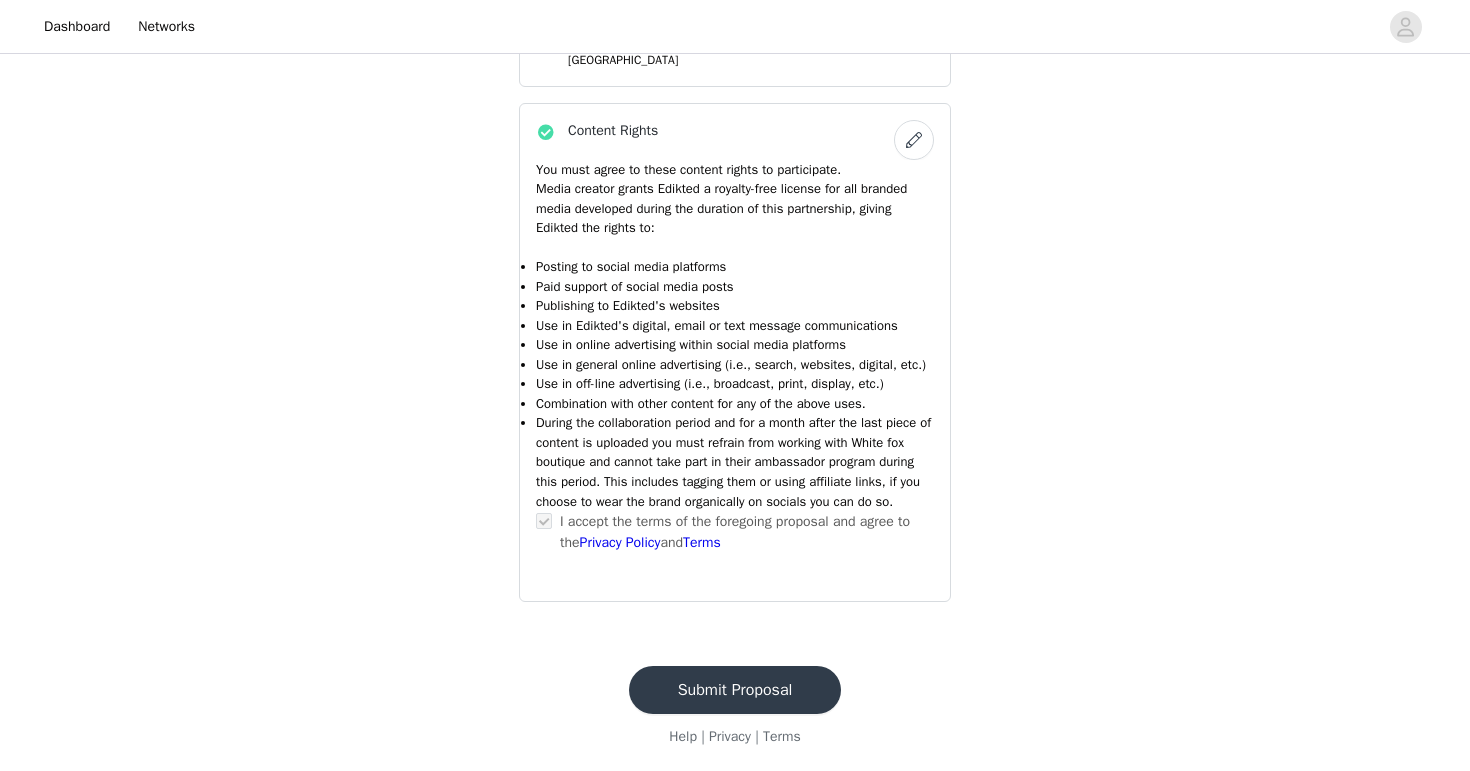 click on "Submit Proposal" at bounding box center [735, 690] 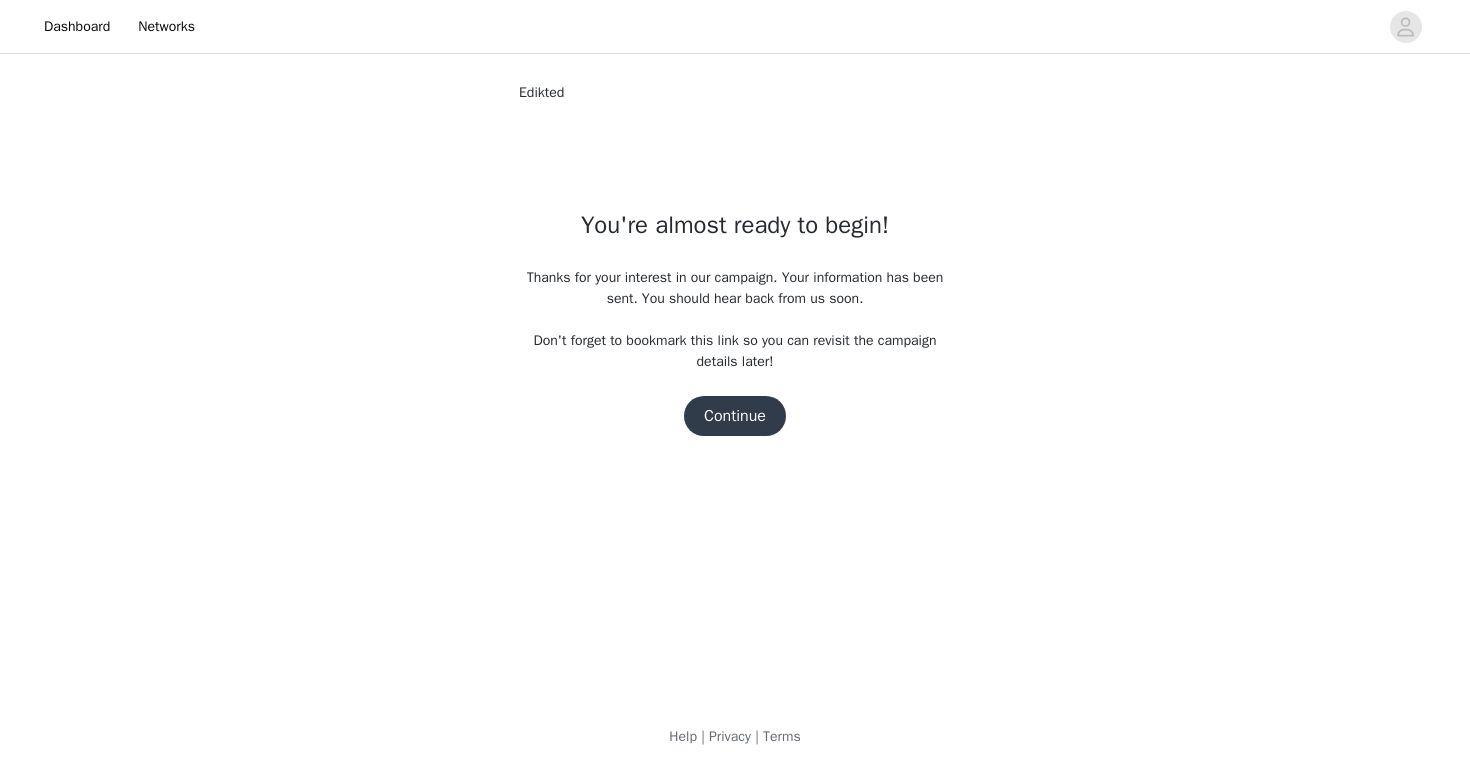 scroll, scrollTop: 0, scrollLeft: 0, axis: both 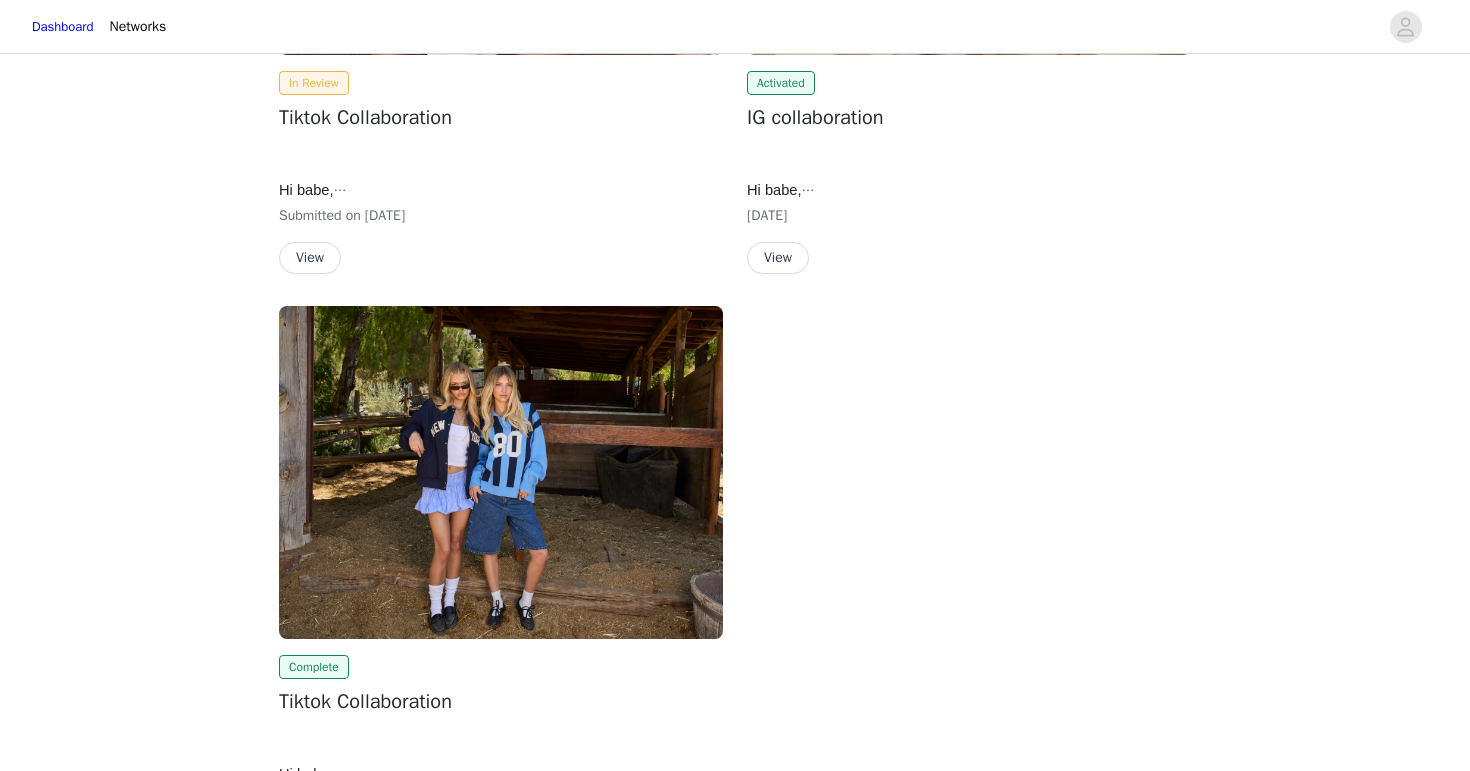 click on "View" at bounding box center (778, 258) 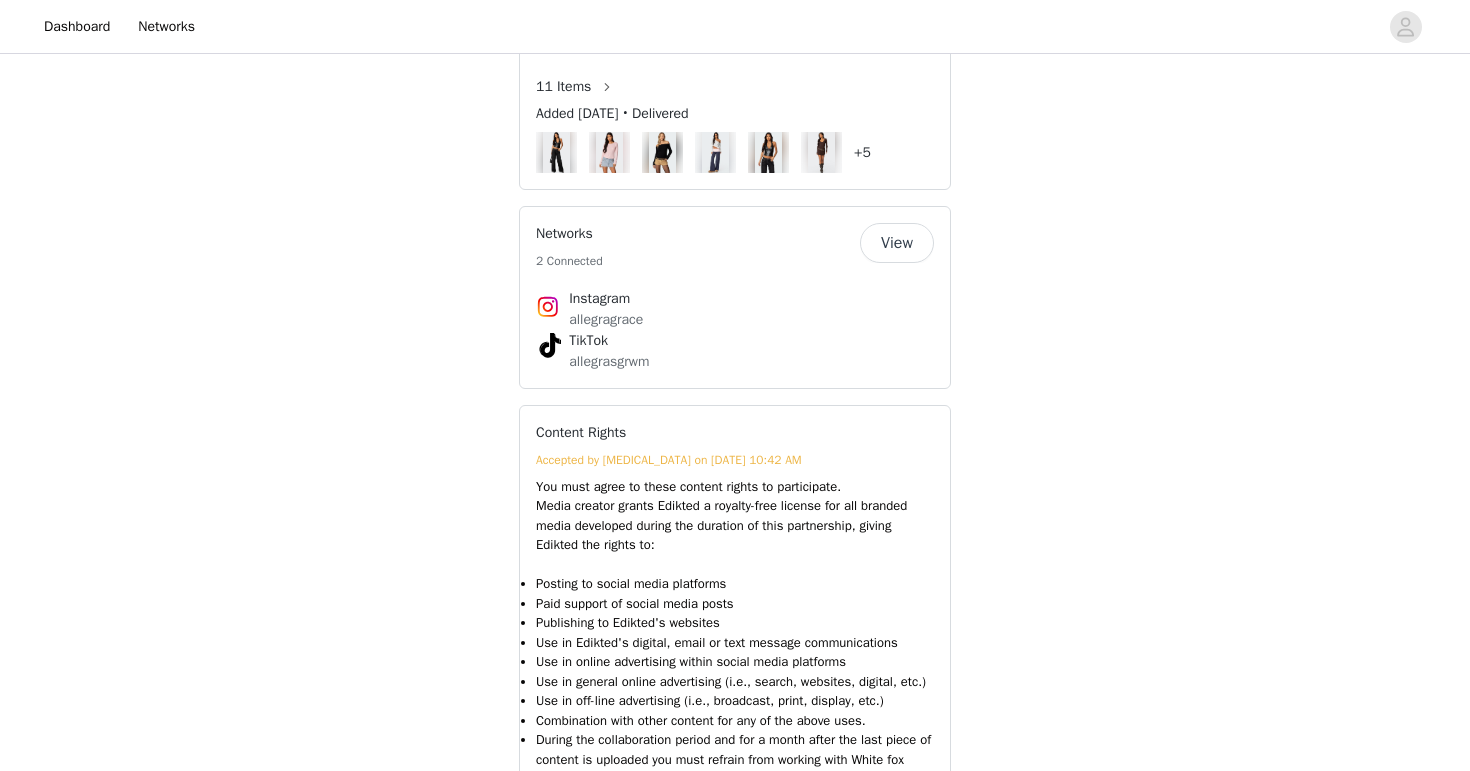 scroll, scrollTop: 2031, scrollLeft: 0, axis: vertical 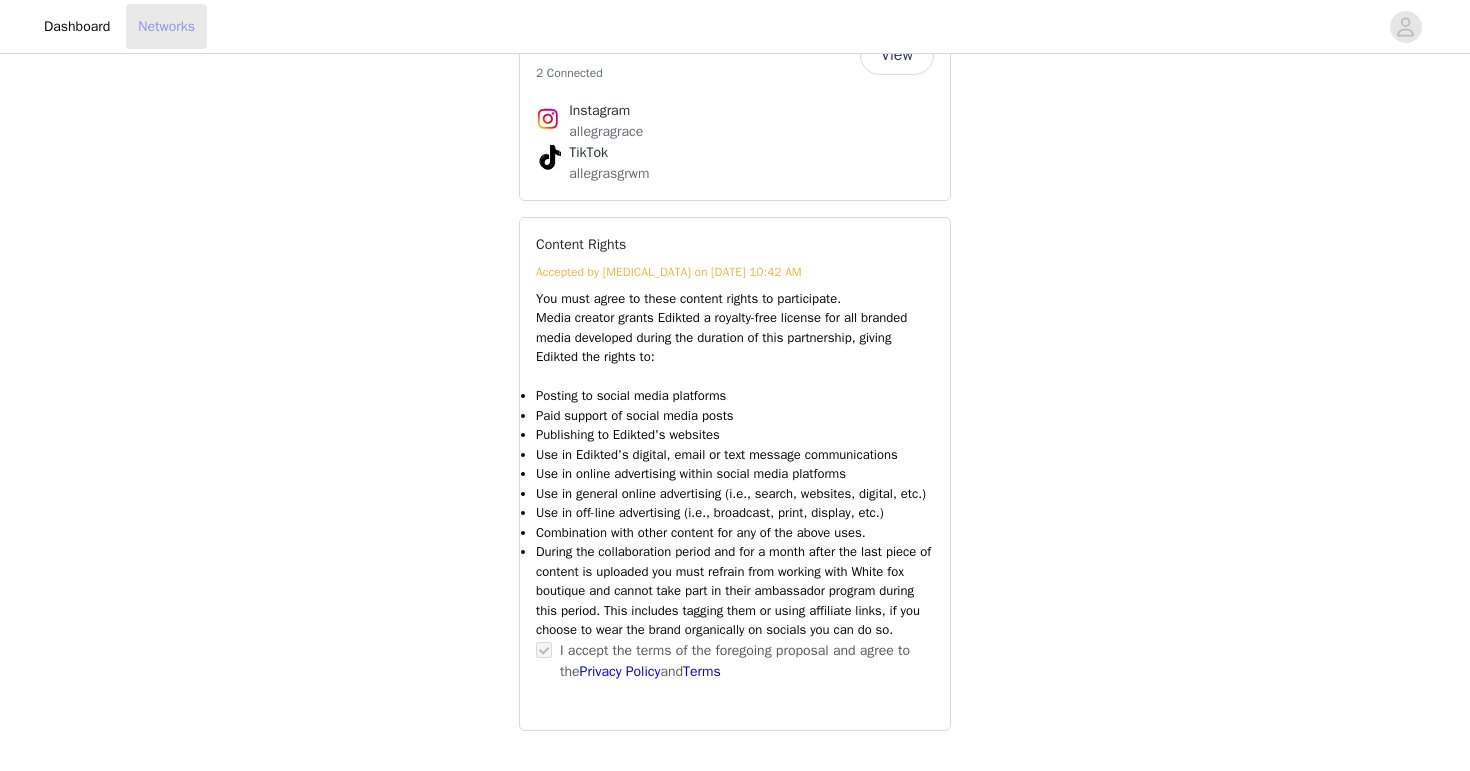 click on "Networks" at bounding box center (166, 26) 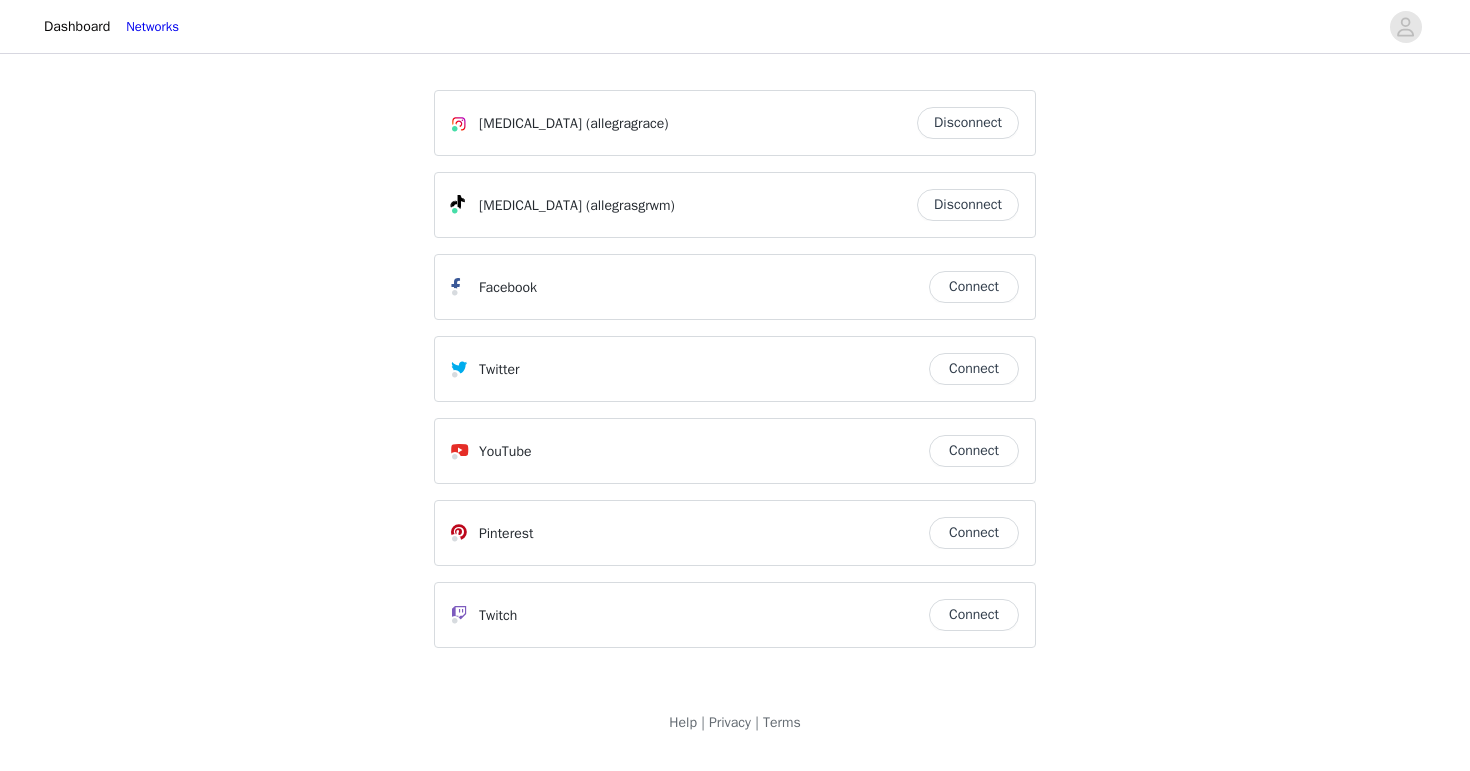 click on "Connect" at bounding box center [974, 451] 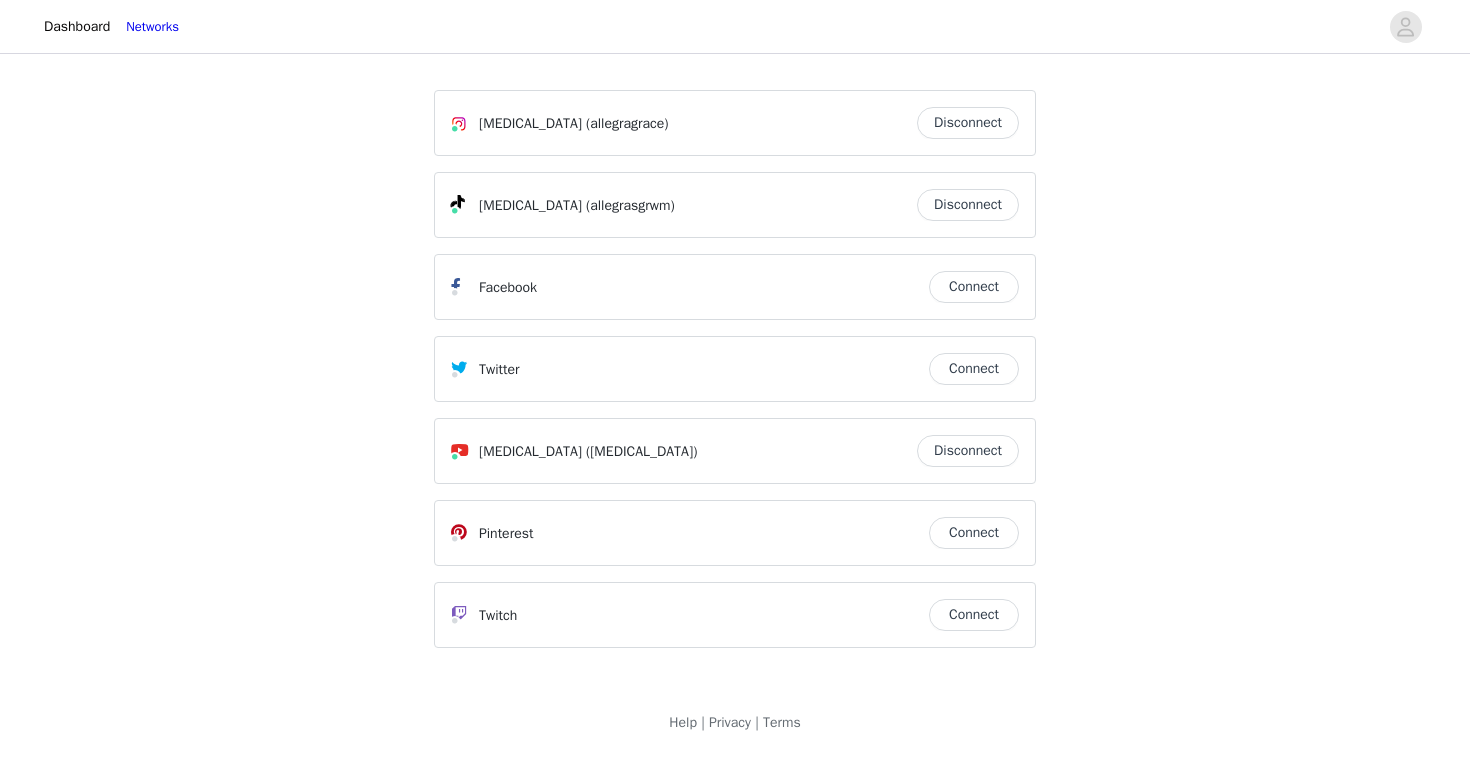 click on "[MEDICAL_DATA]" at bounding box center [530, 451] 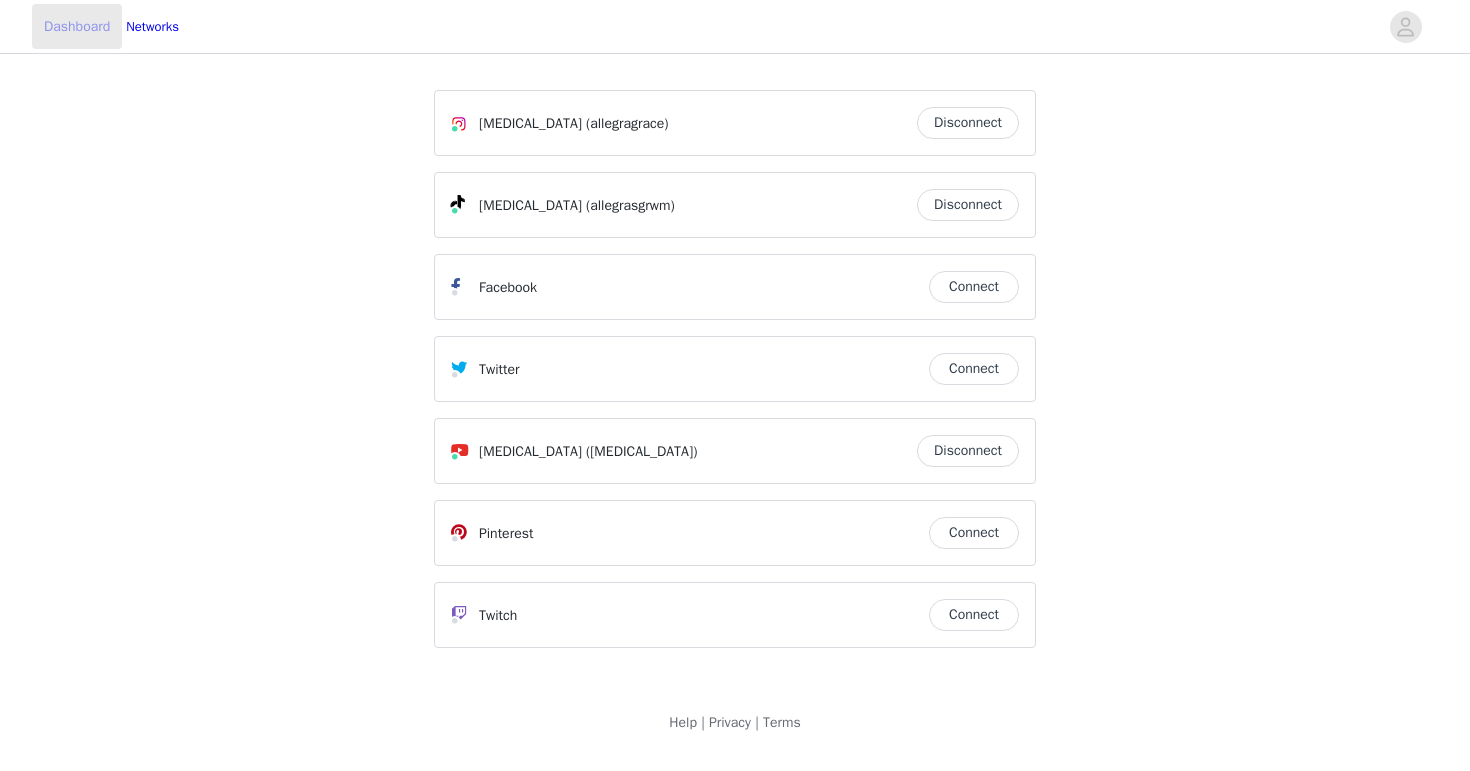 click on "Dashboard" at bounding box center (77, 26) 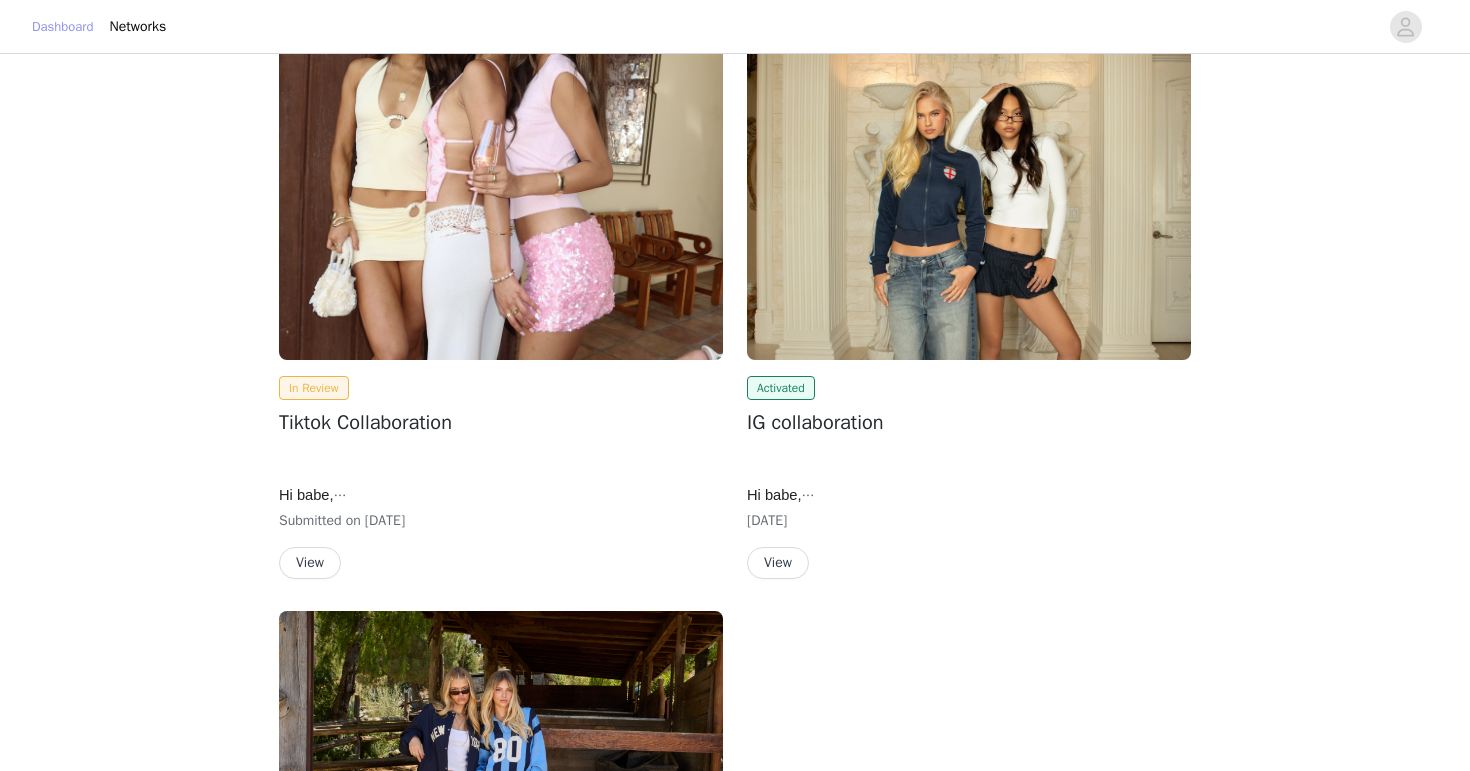 scroll, scrollTop: 0, scrollLeft: 0, axis: both 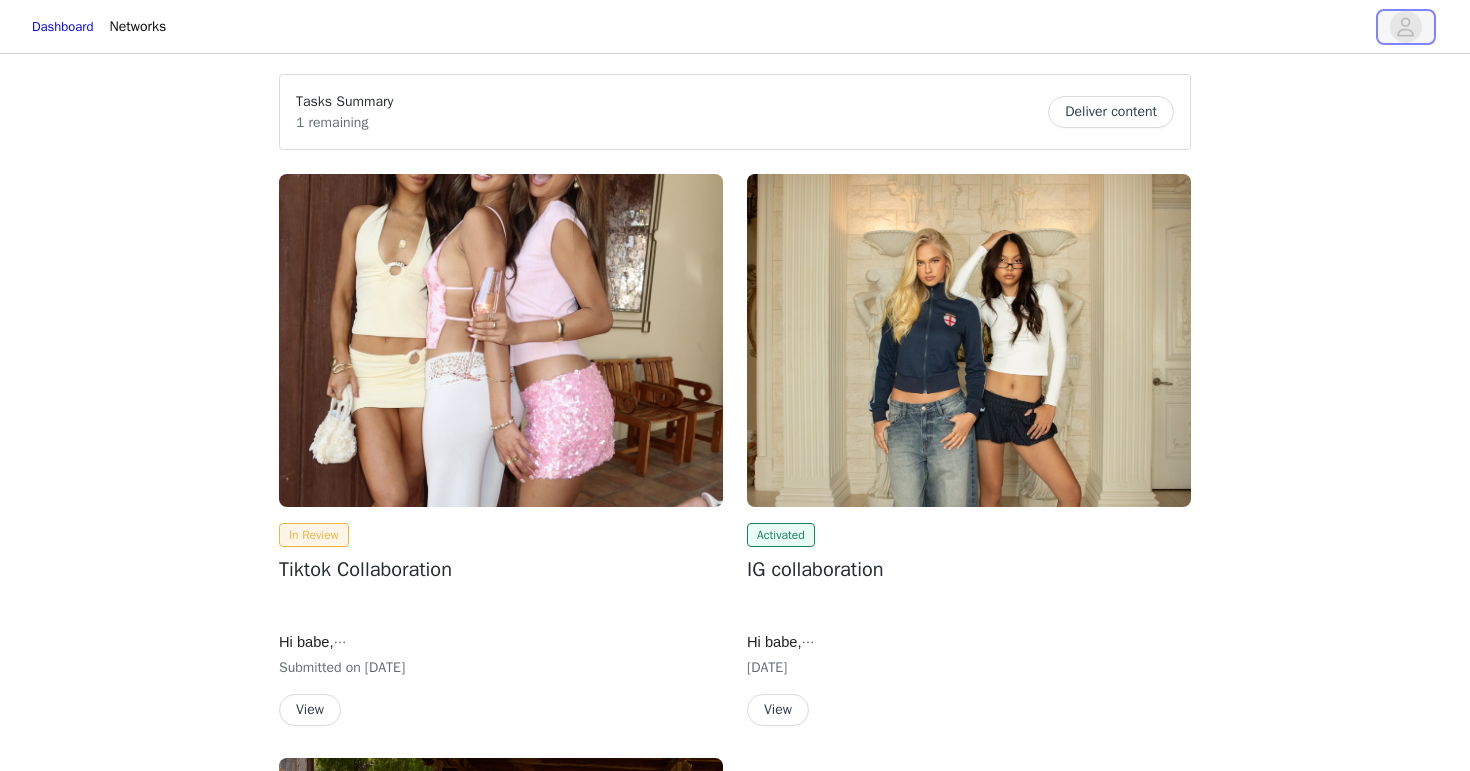 click 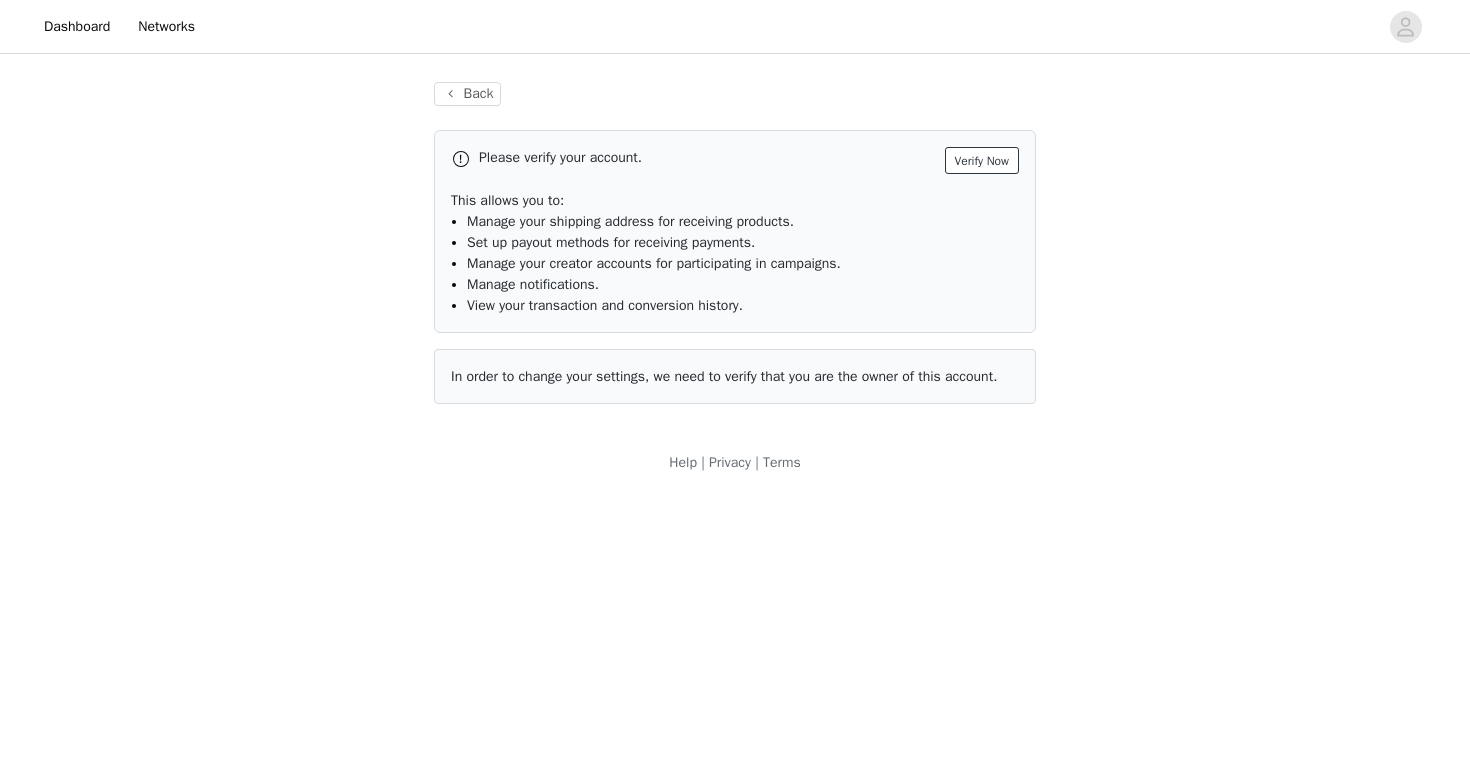 click on "Verify Now" at bounding box center [982, 160] 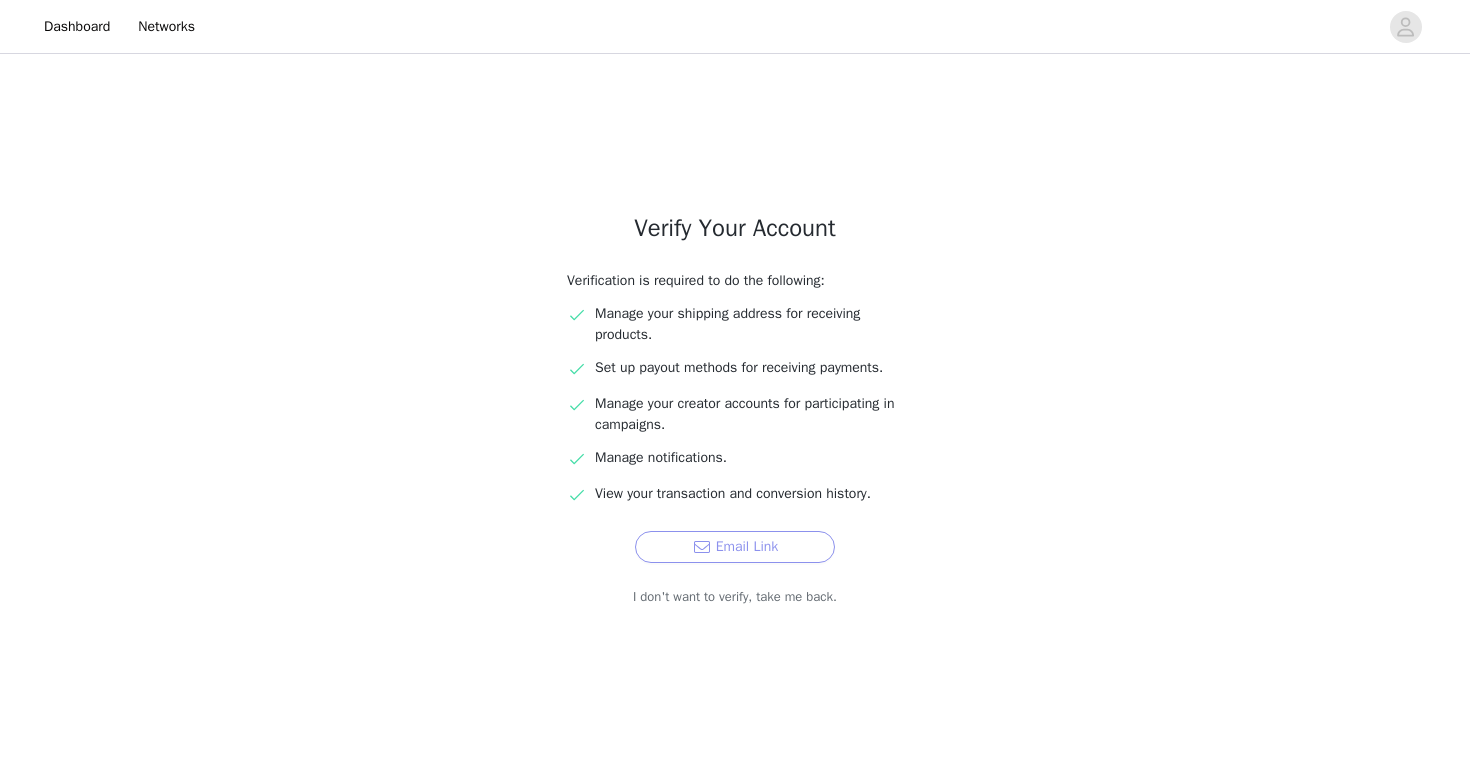 click on "Email Link" at bounding box center (735, 547) 